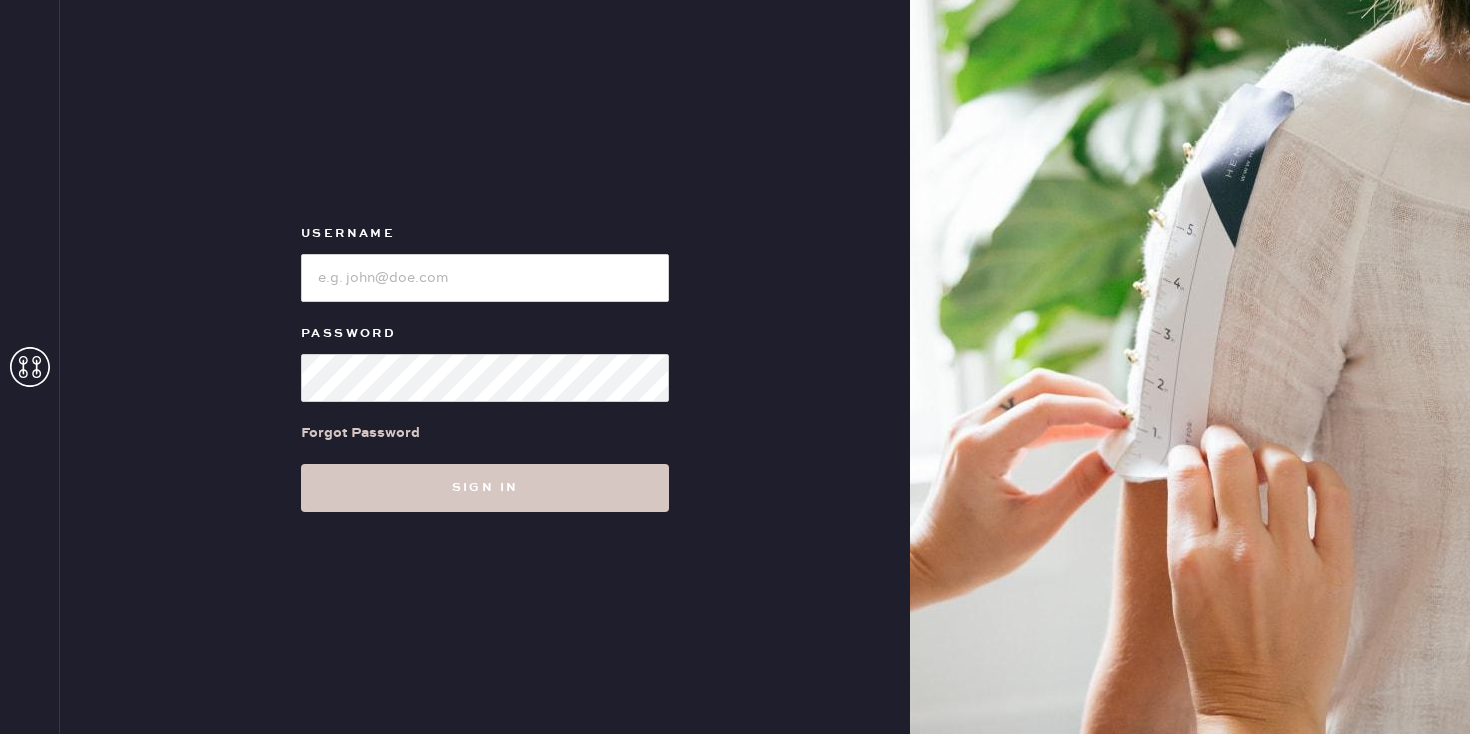 scroll, scrollTop: 0, scrollLeft: 0, axis: both 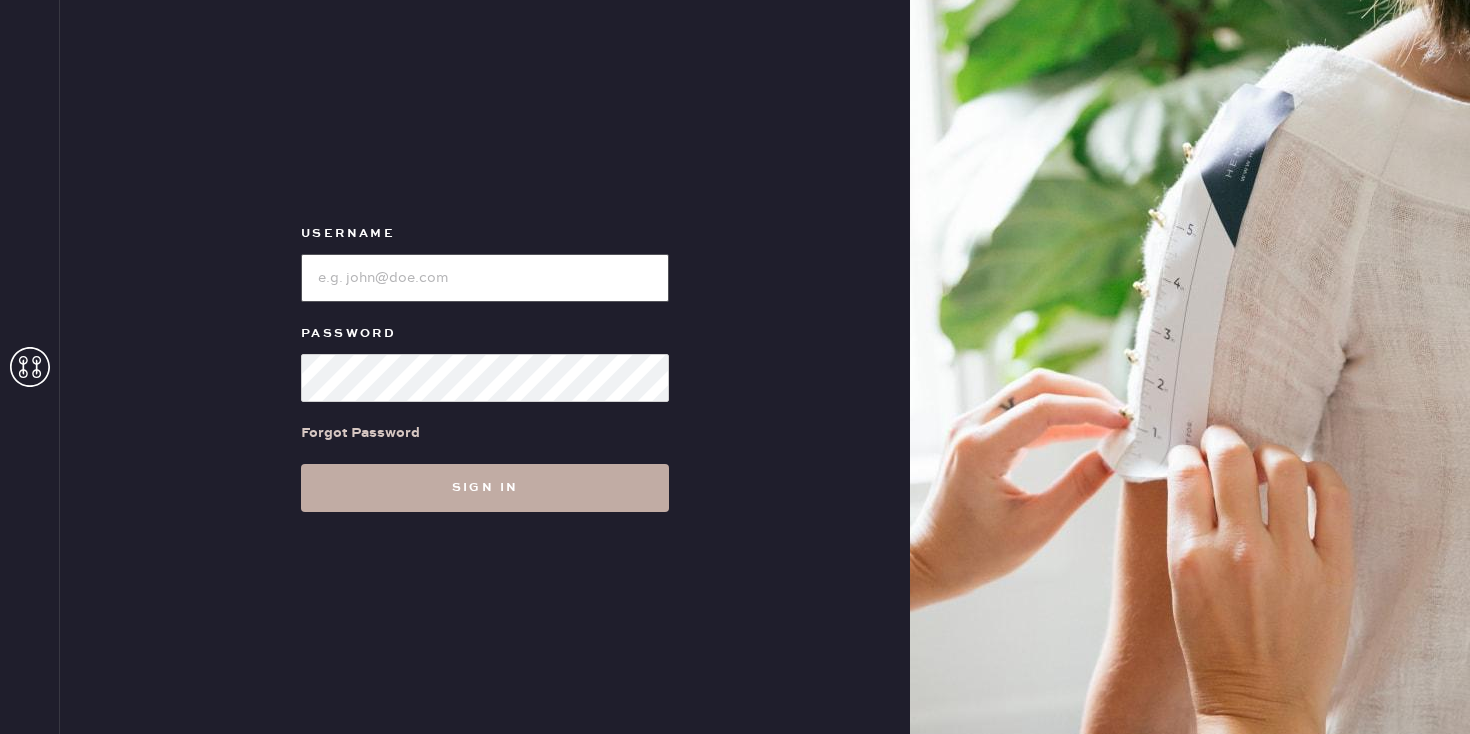 type on "[STORE_NAME_ABBR]" 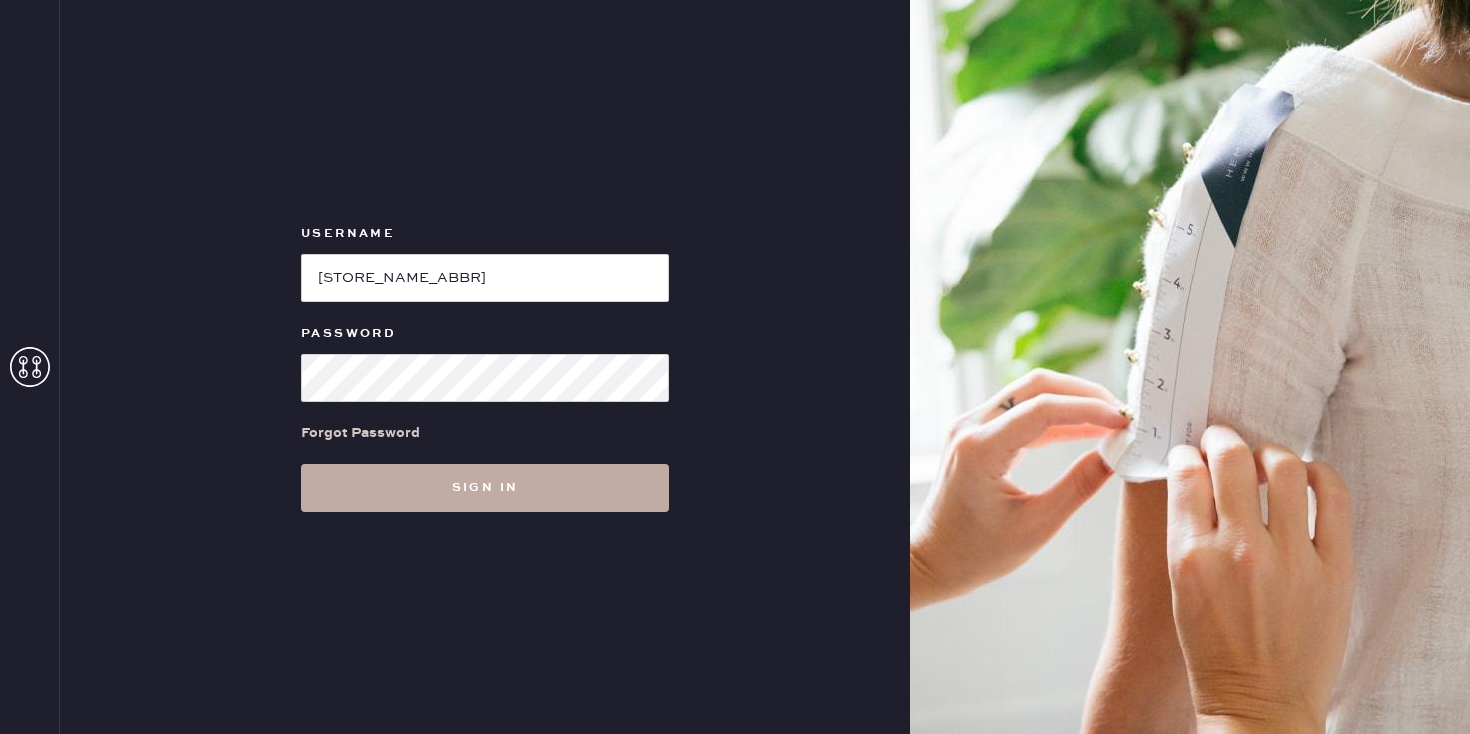 click on "Sign in" at bounding box center [485, 488] 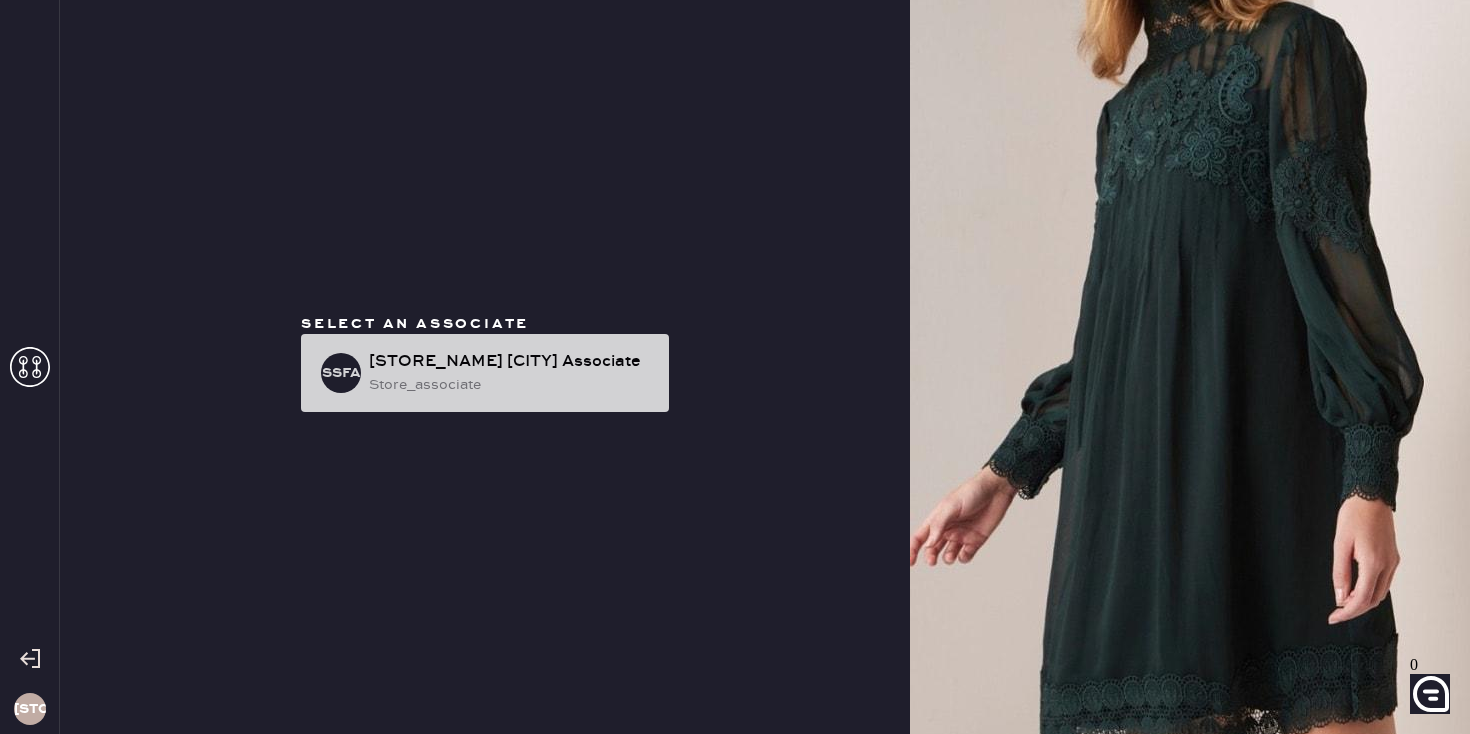 click on "store_associate" at bounding box center [511, 385] 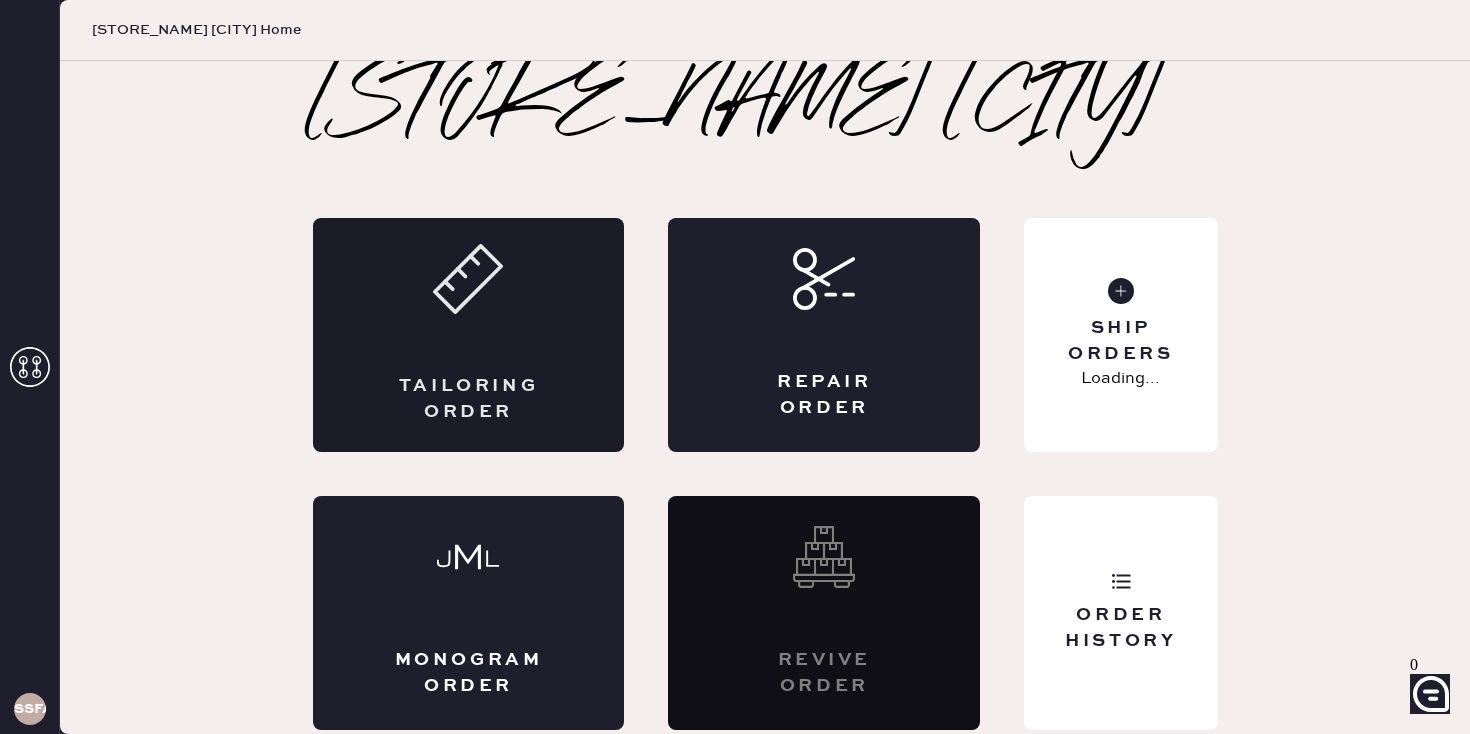 click on "Tailoring Order" at bounding box center [469, 335] 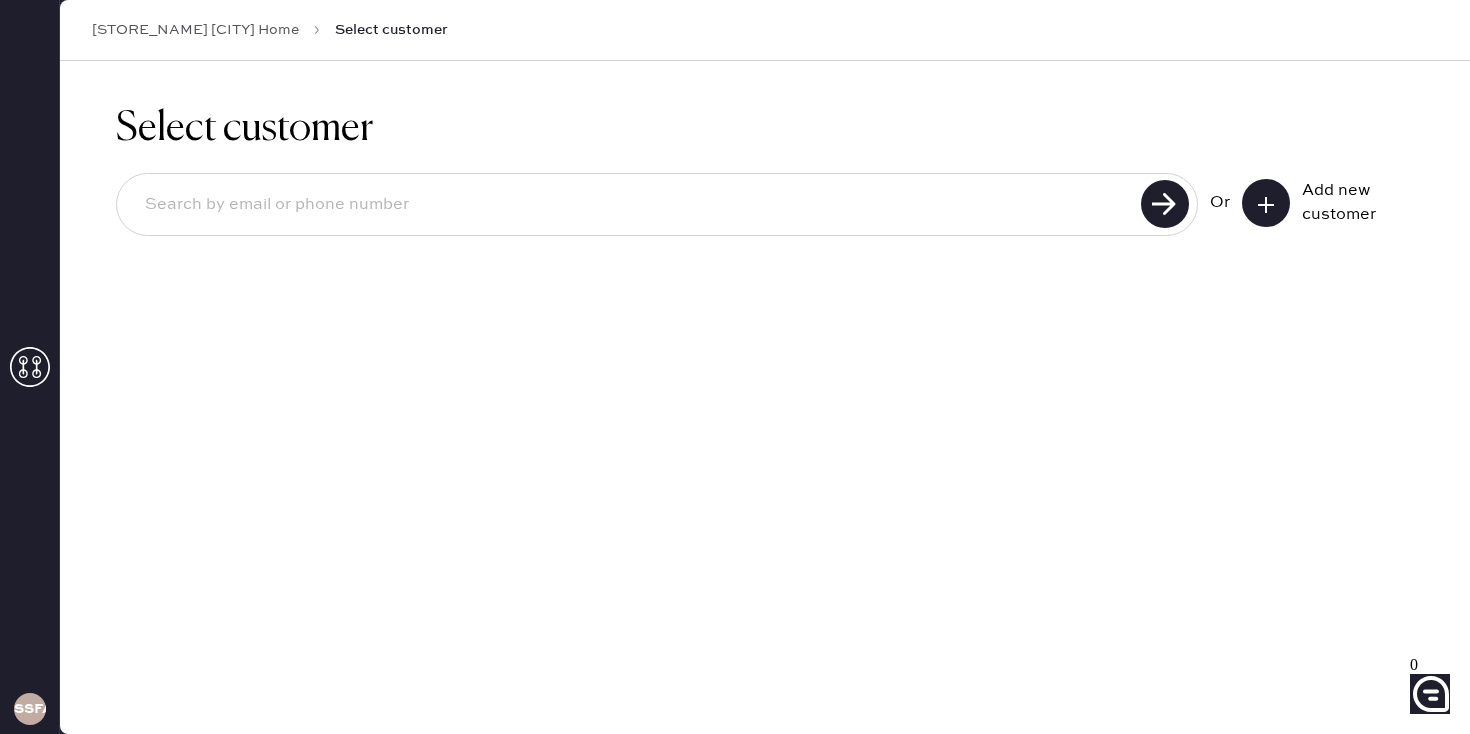 click at bounding box center [632, 205] 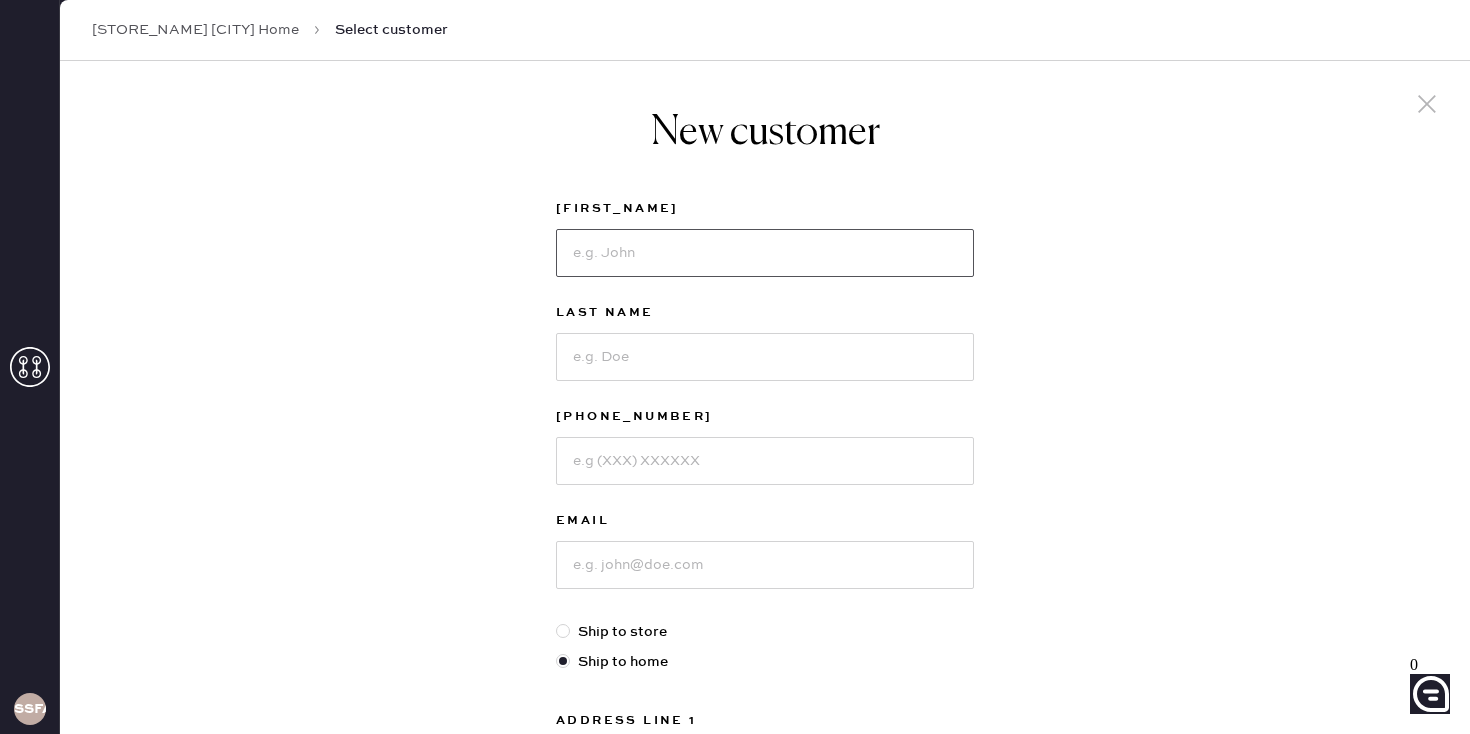 click at bounding box center (765, 253) 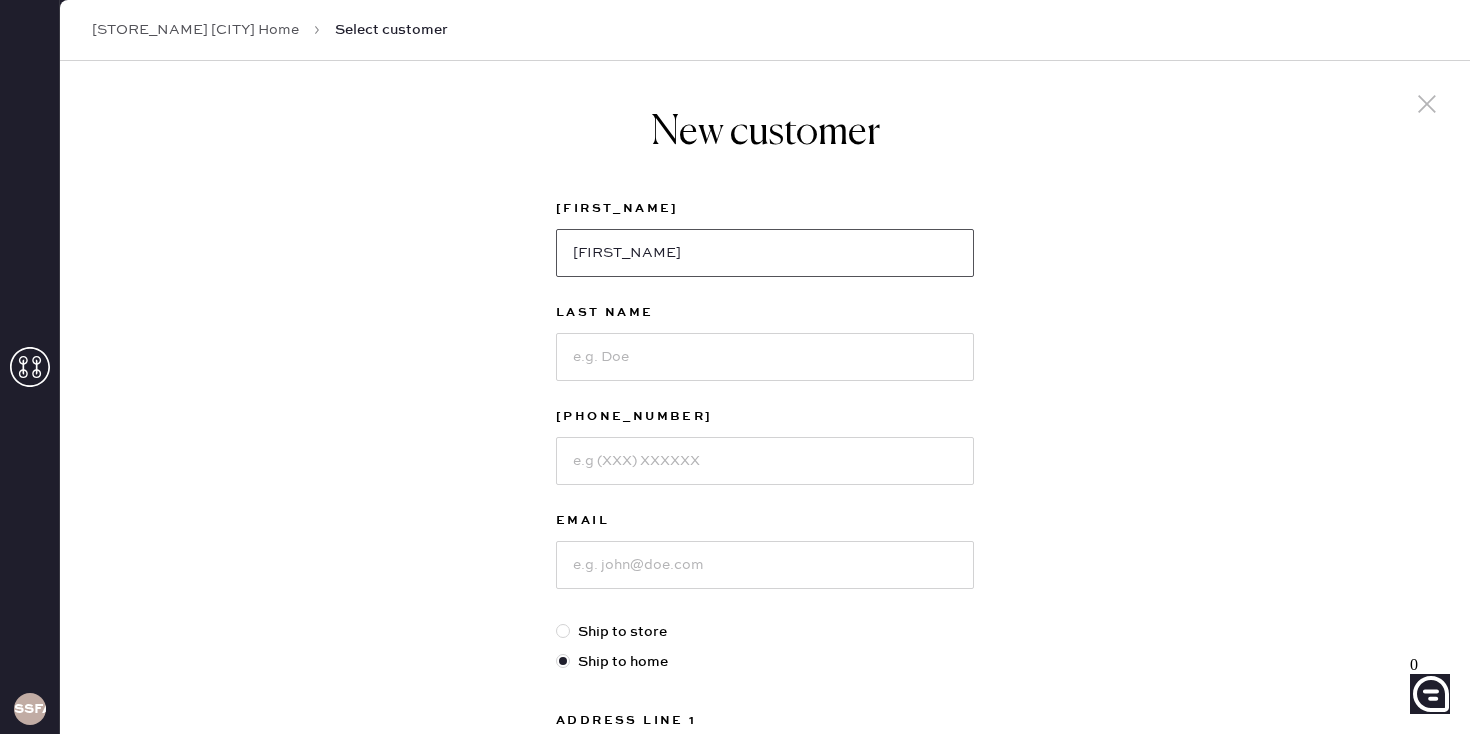 type on "[FIRST_NAME]" 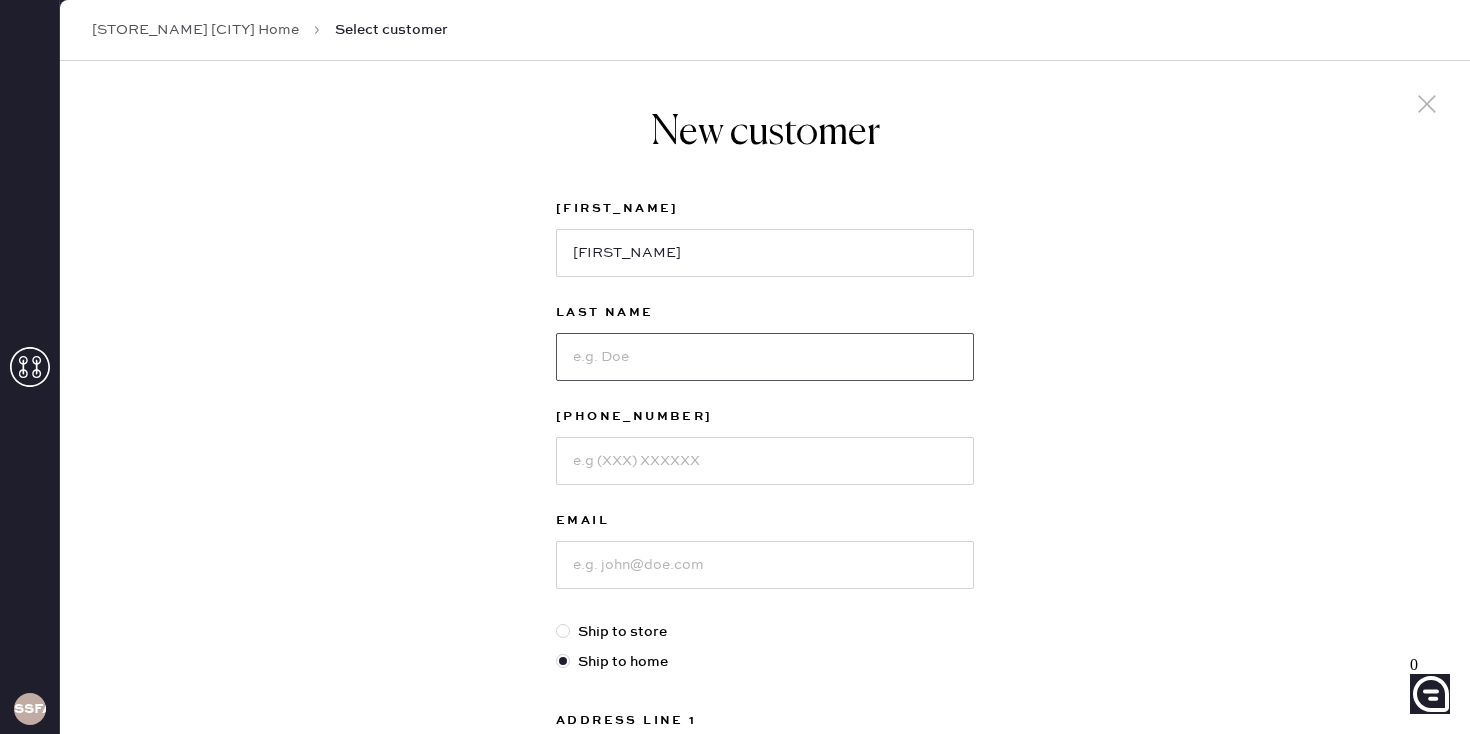 click at bounding box center (765, 357) 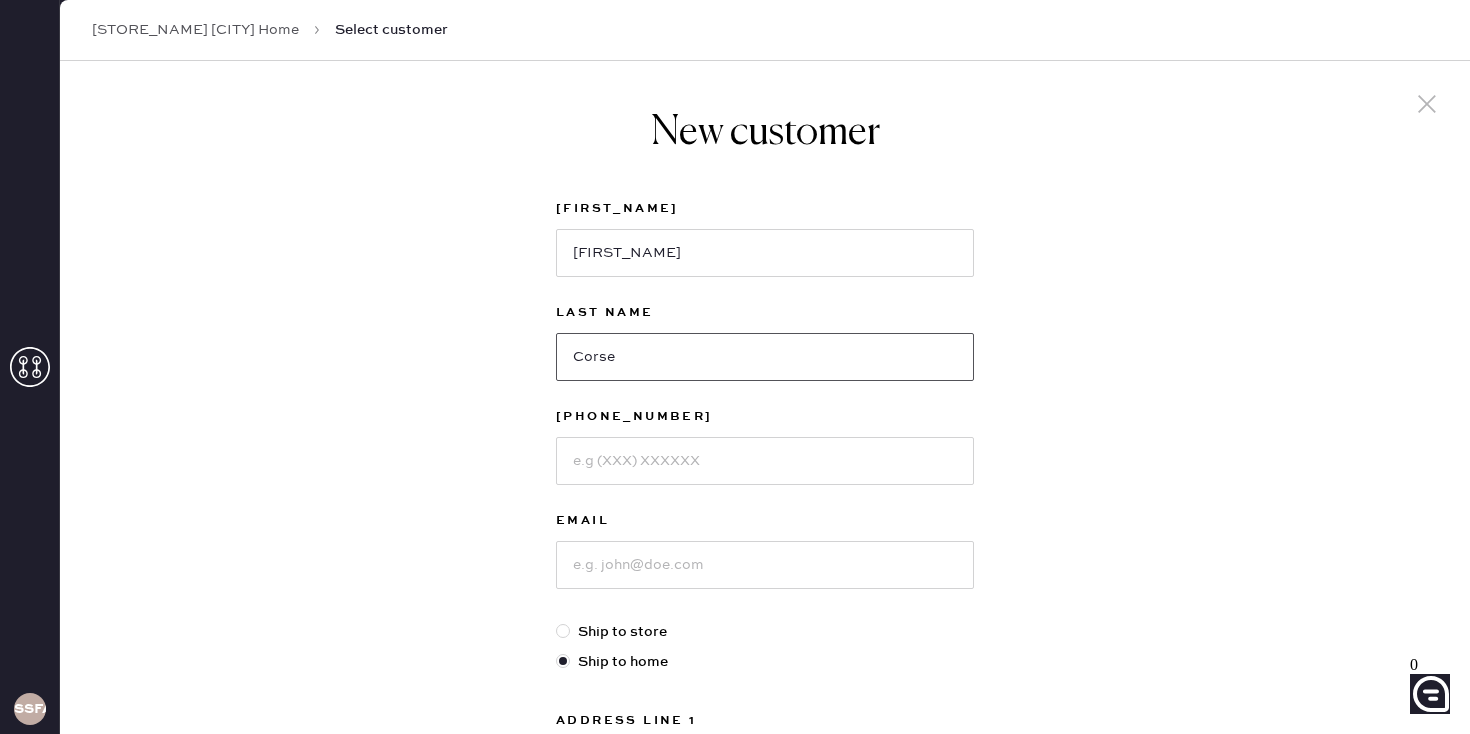 type on "Corse" 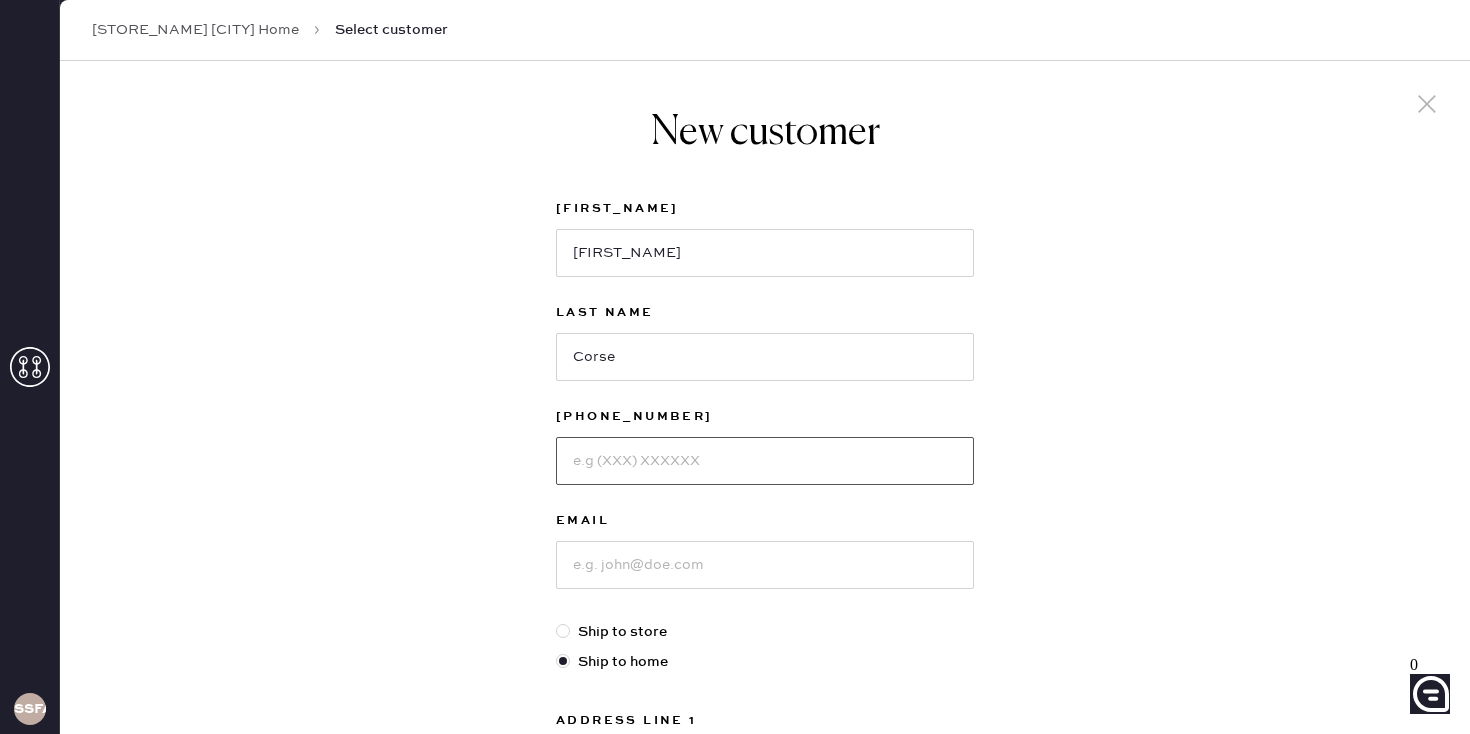 click at bounding box center (765, 461) 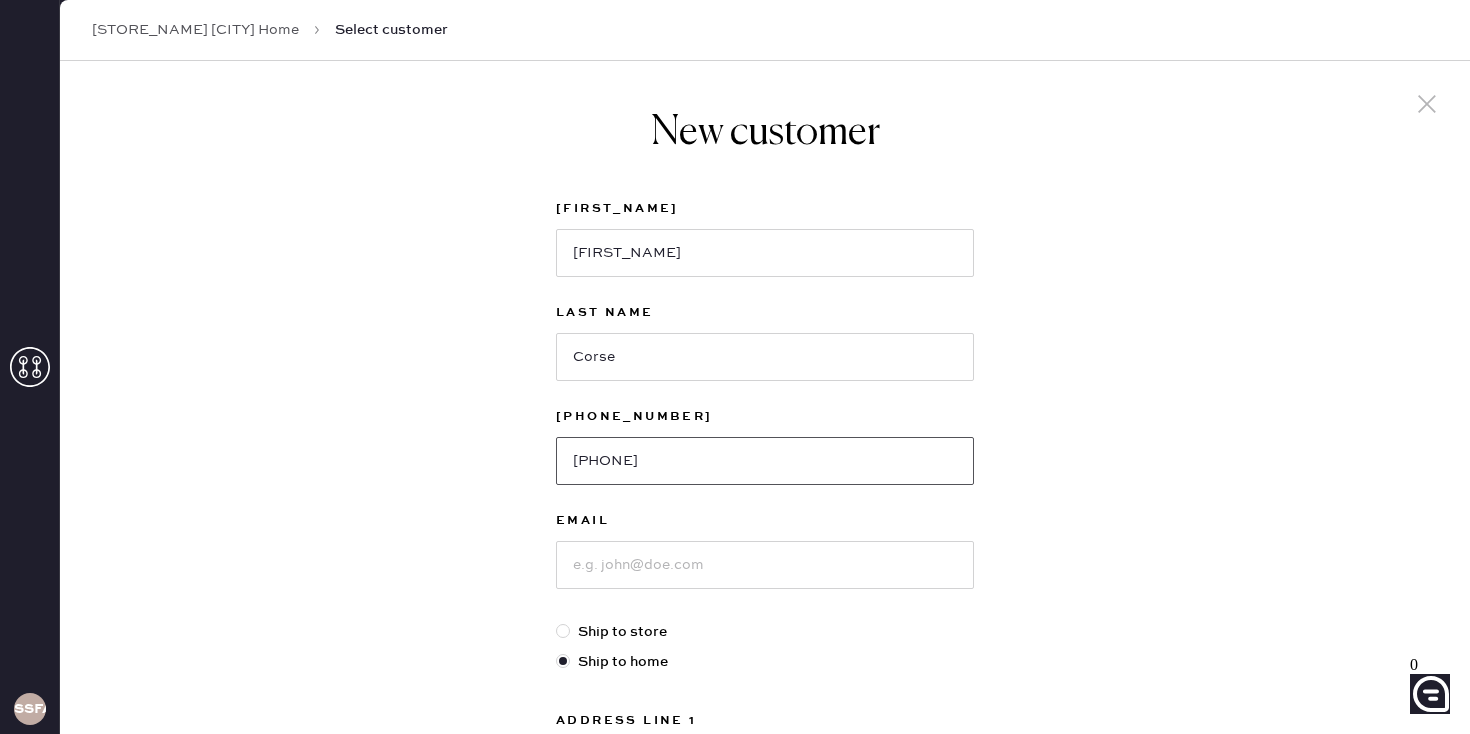 type on "[PHONE]" 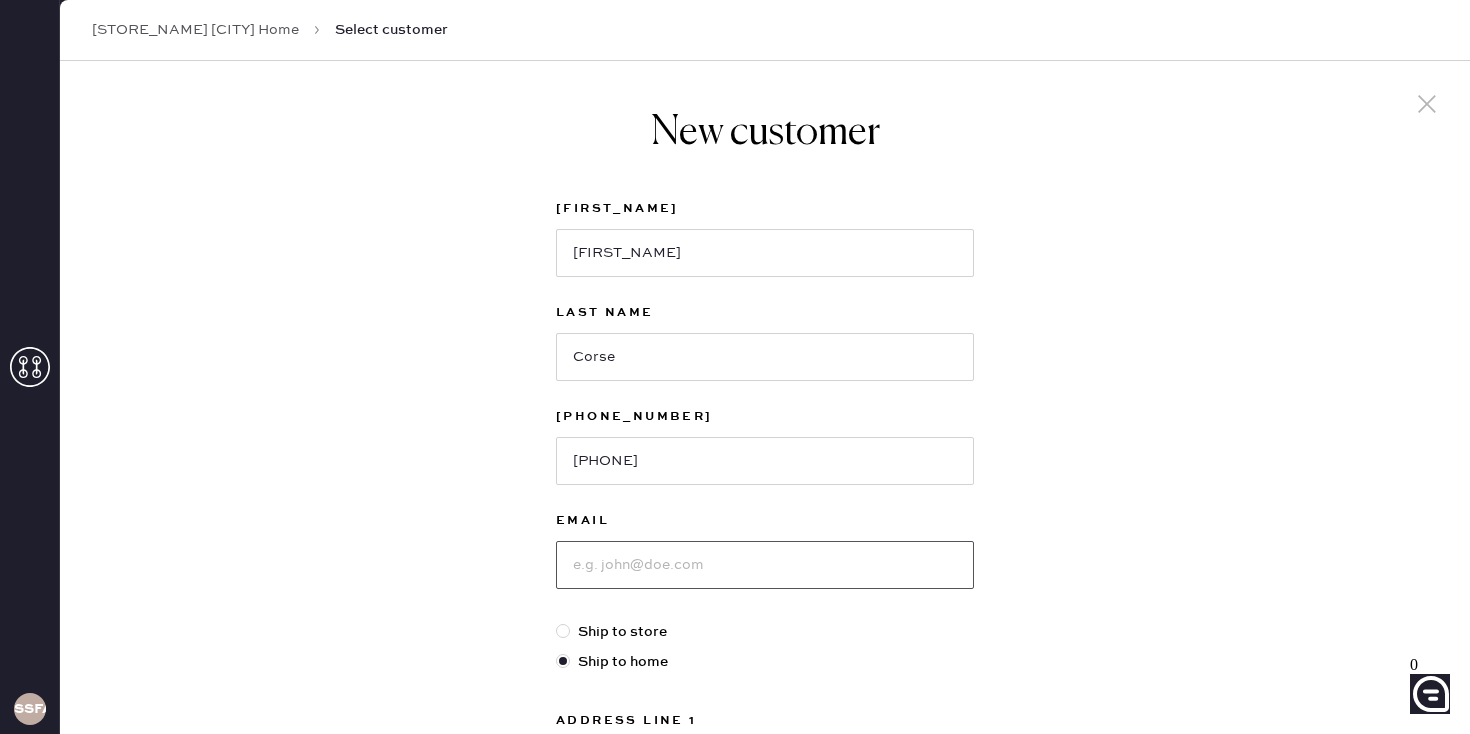 click at bounding box center (765, 565) 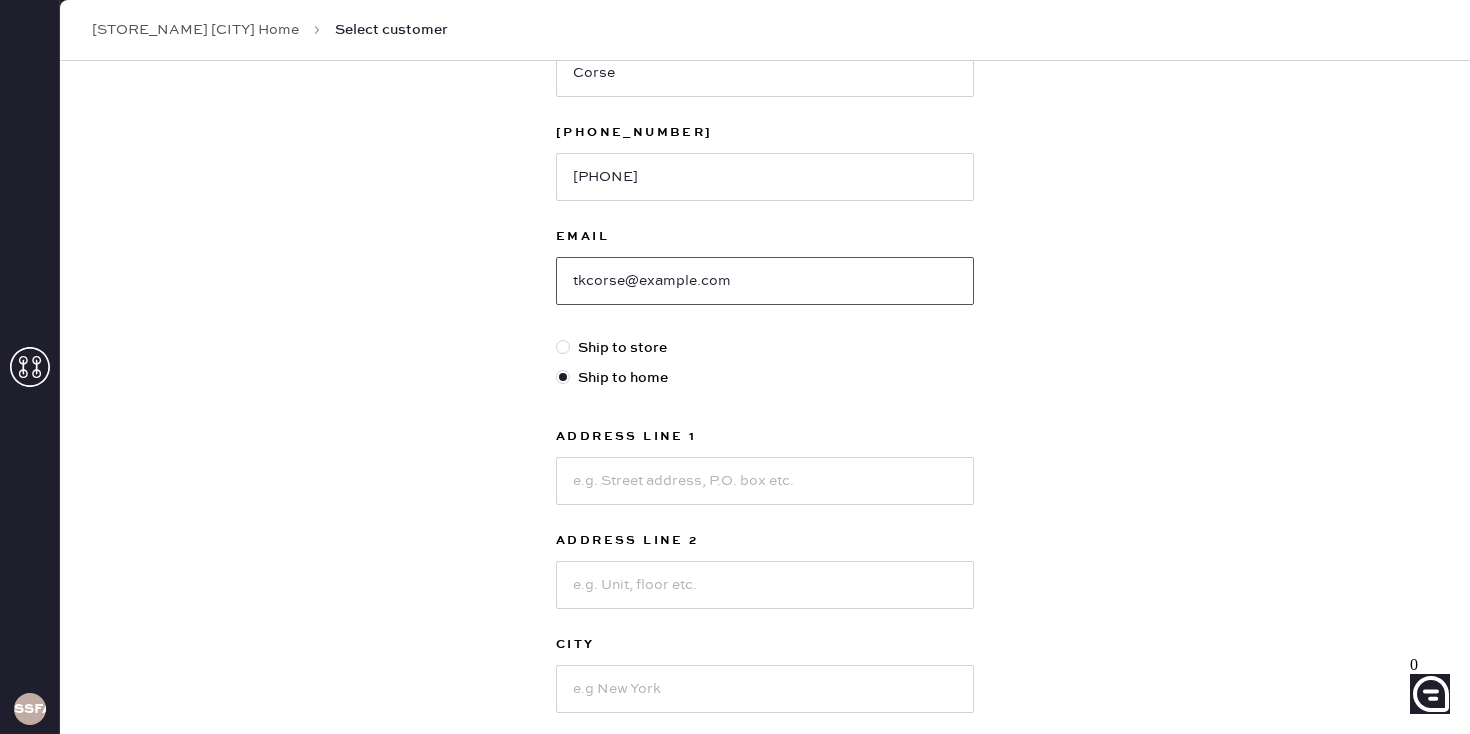 scroll, scrollTop: 326, scrollLeft: 0, axis: vertical 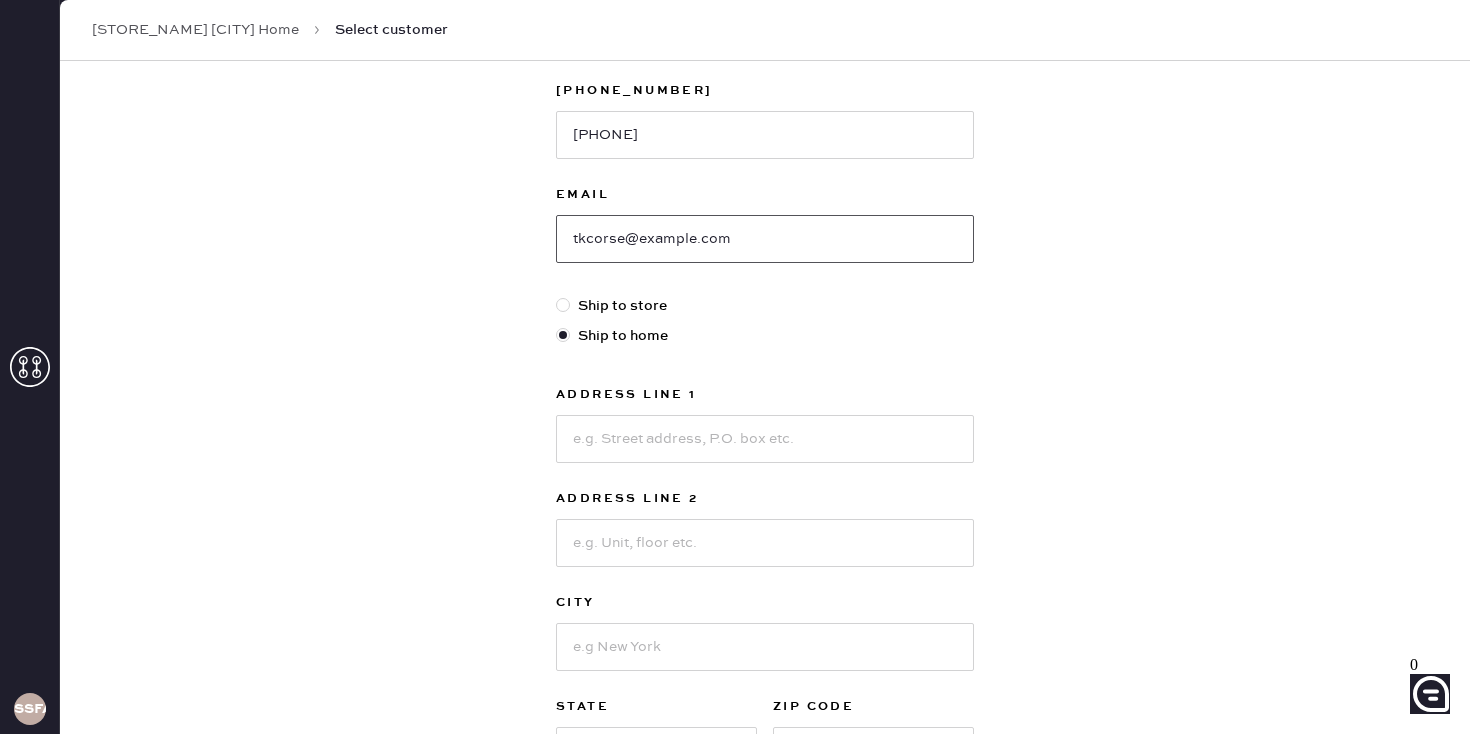 type on "tkcorse@example.com" 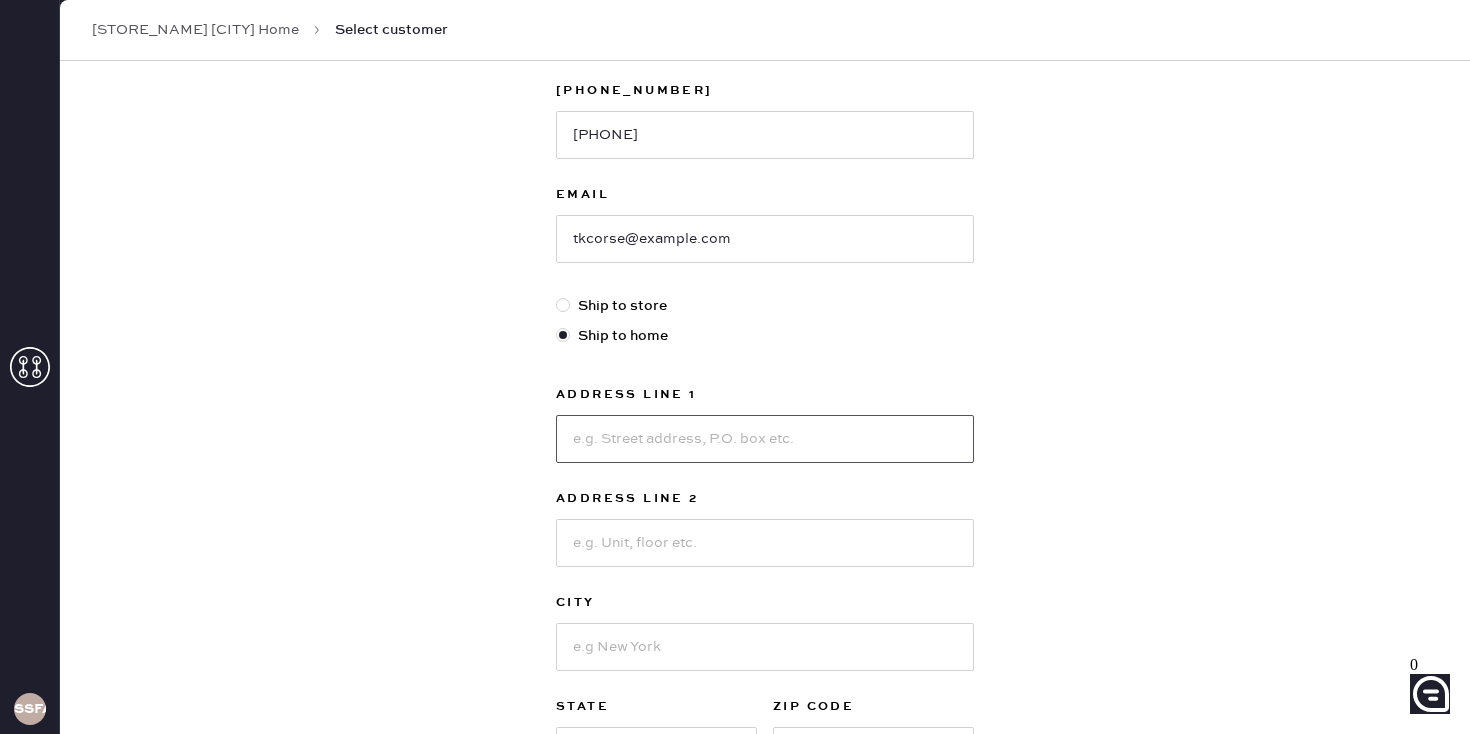 click at bounding box center (765, 439) 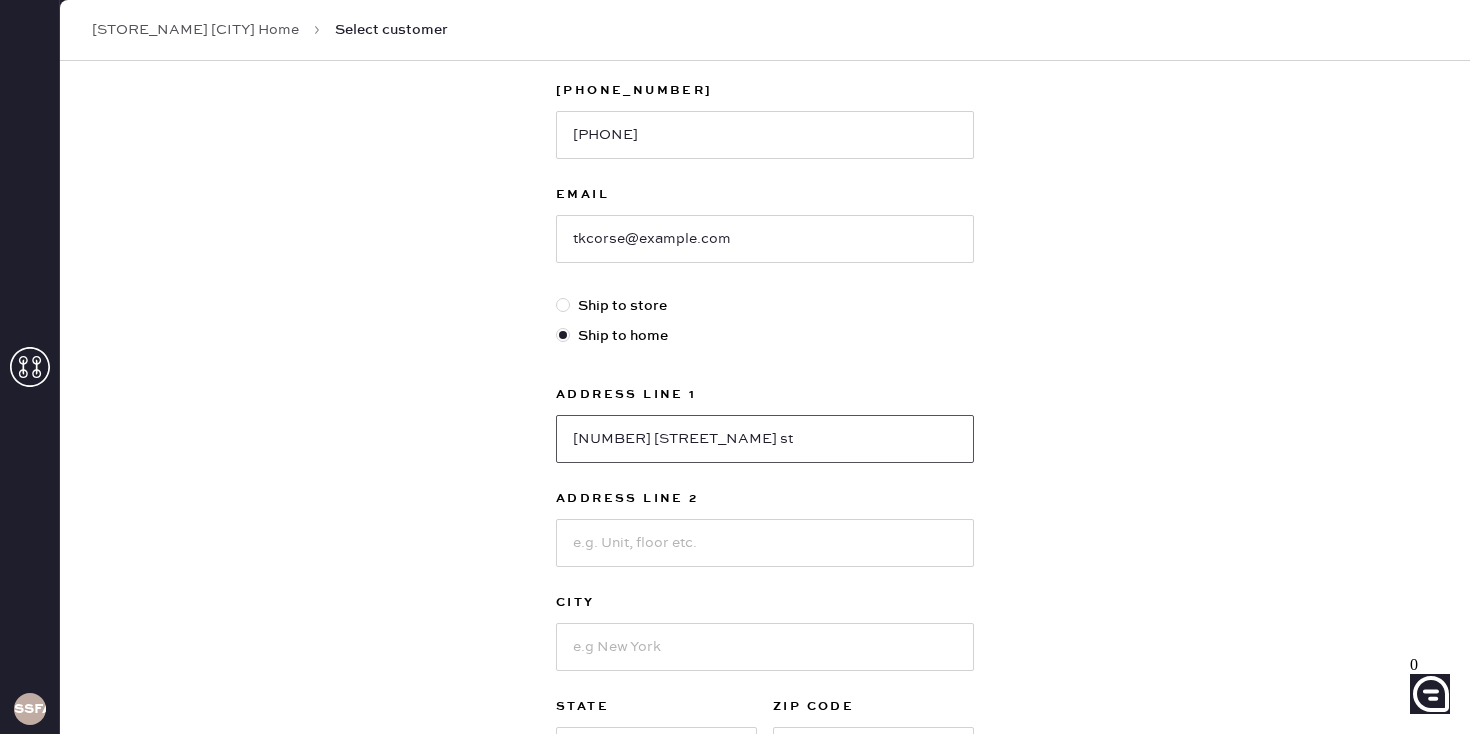 type on "[NUMBER] [STREET_NAME] st" 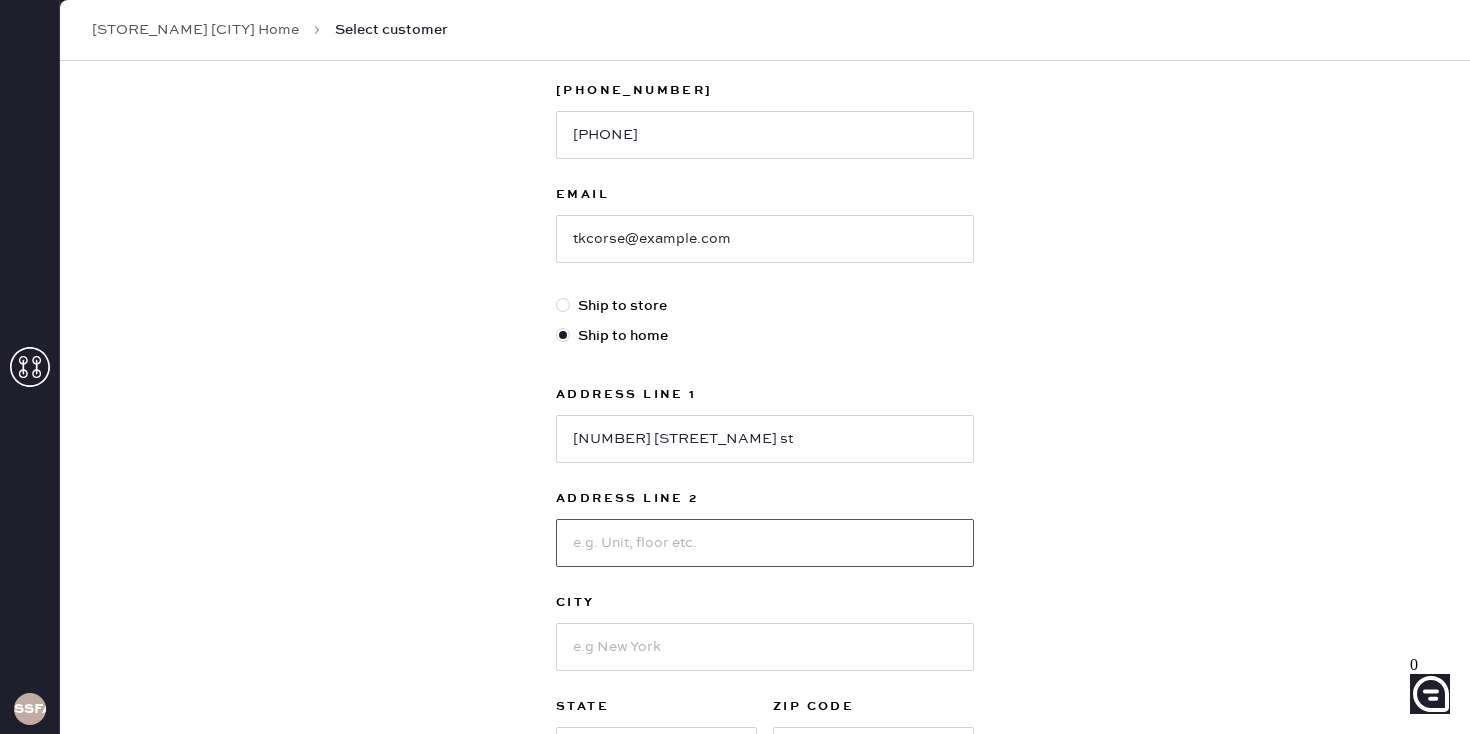 click at bounding box center [765, 543] 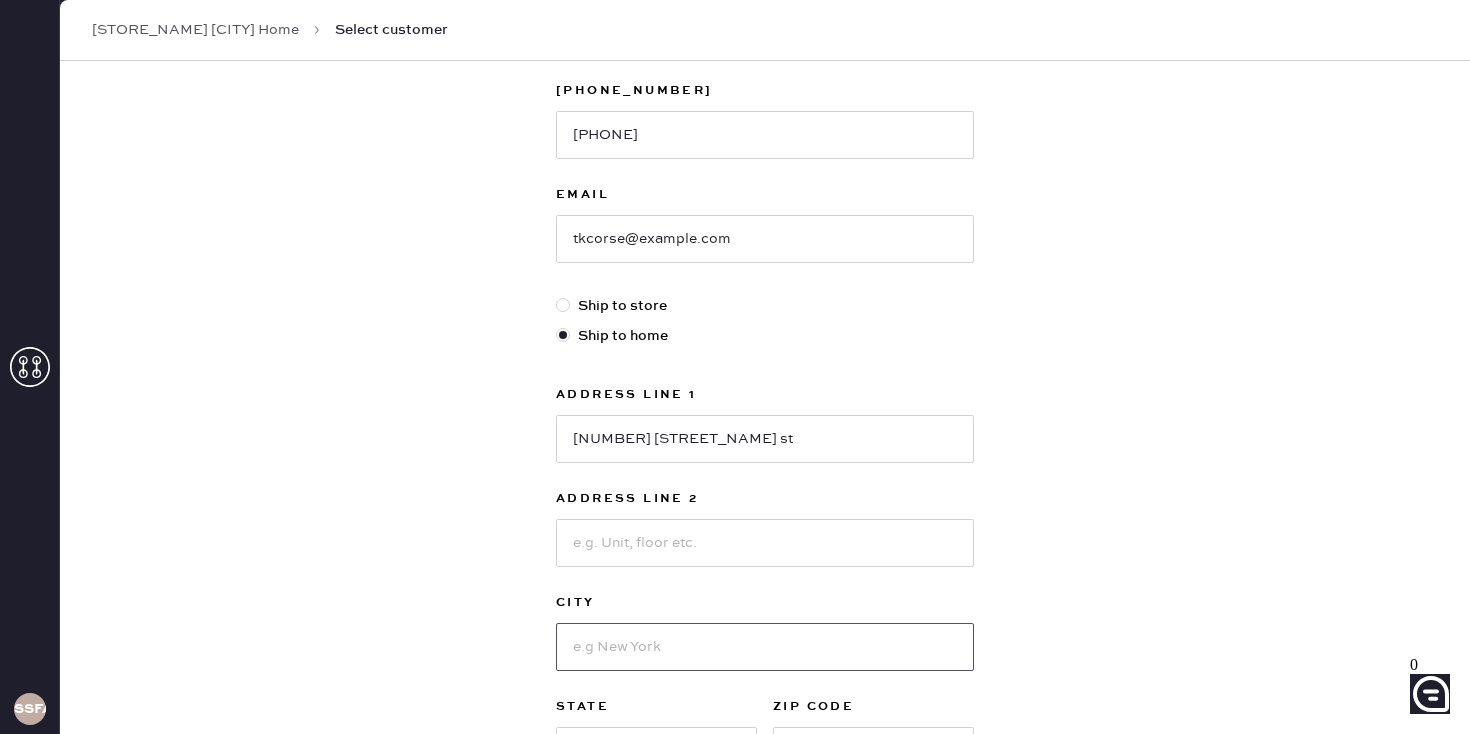 click at bounding box center [765, 647] 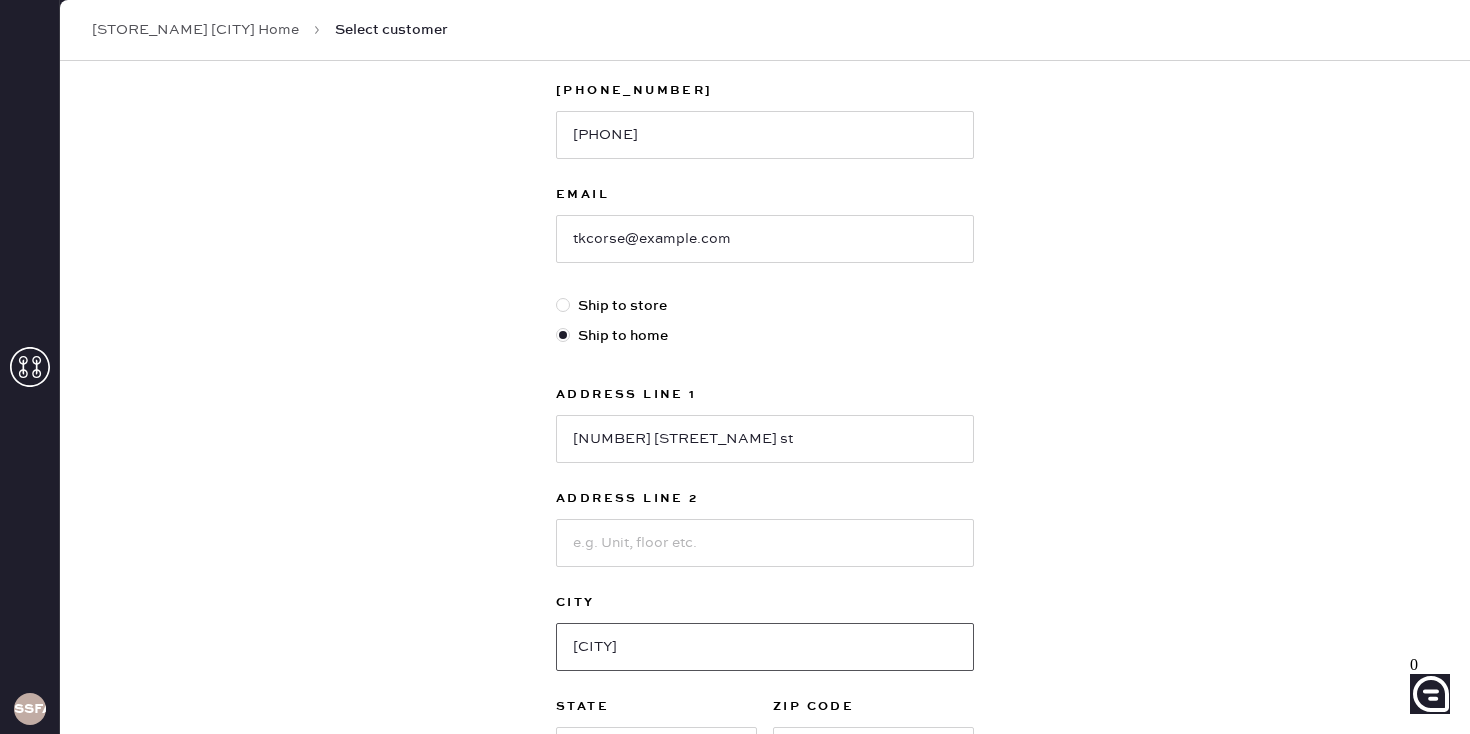 type on "[CITY]" 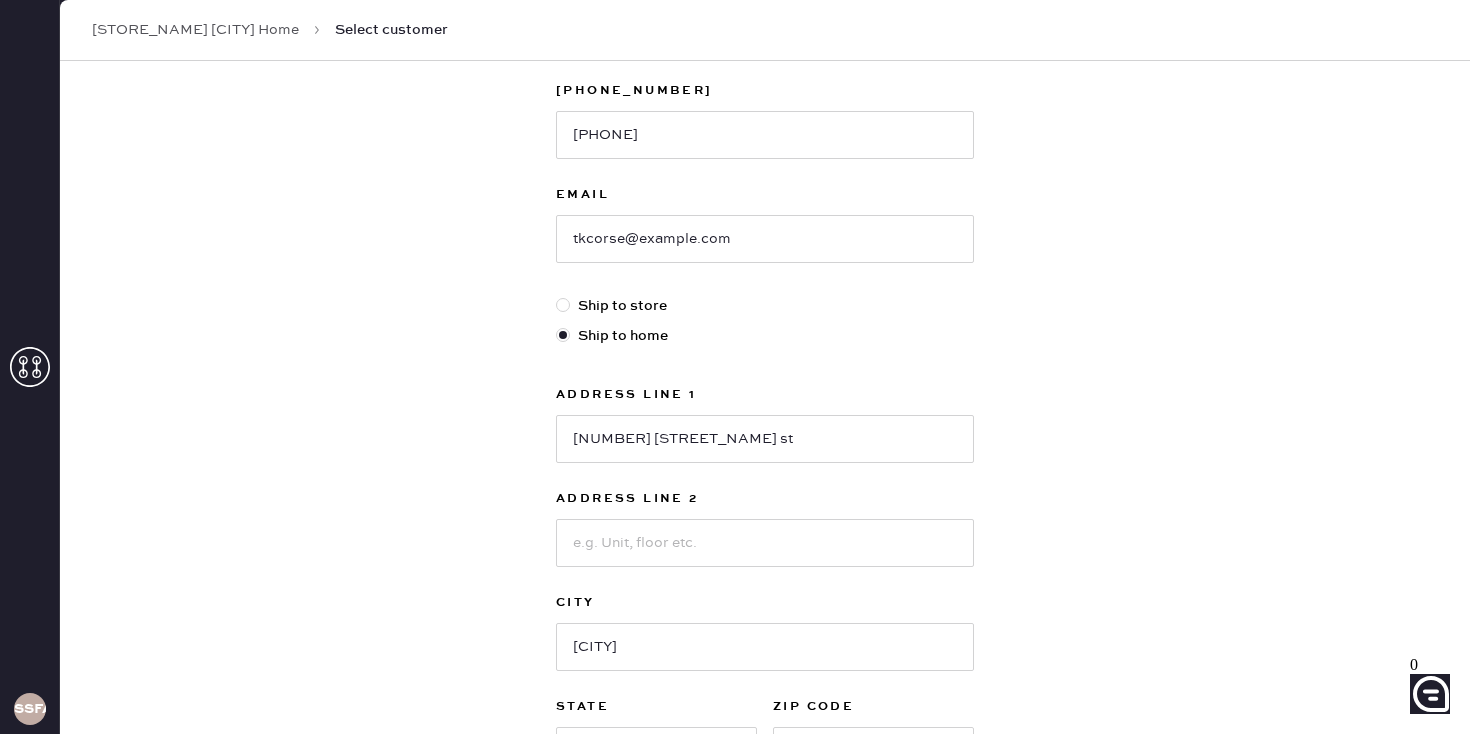 click on "New customer First Name [FIRST] Last Name [LAST] Phone Number [PHONE] Email tkcorse@example.com Ship to store Ship to home Address Line 1 56 coleridge st Address Line 2 City [CITY] State Select AK AL AR AZ CA CO CT DC DE FL GA HI IA ID IL IN KS KY LA MA MD ME MI MN MO MS MT NC ND NE NH NJ NM NV NY OH OK OR PA RI SC SD TN TX UT VA VT WA WI WV WY ZIP Code Next" at bounding box center (765, 355) 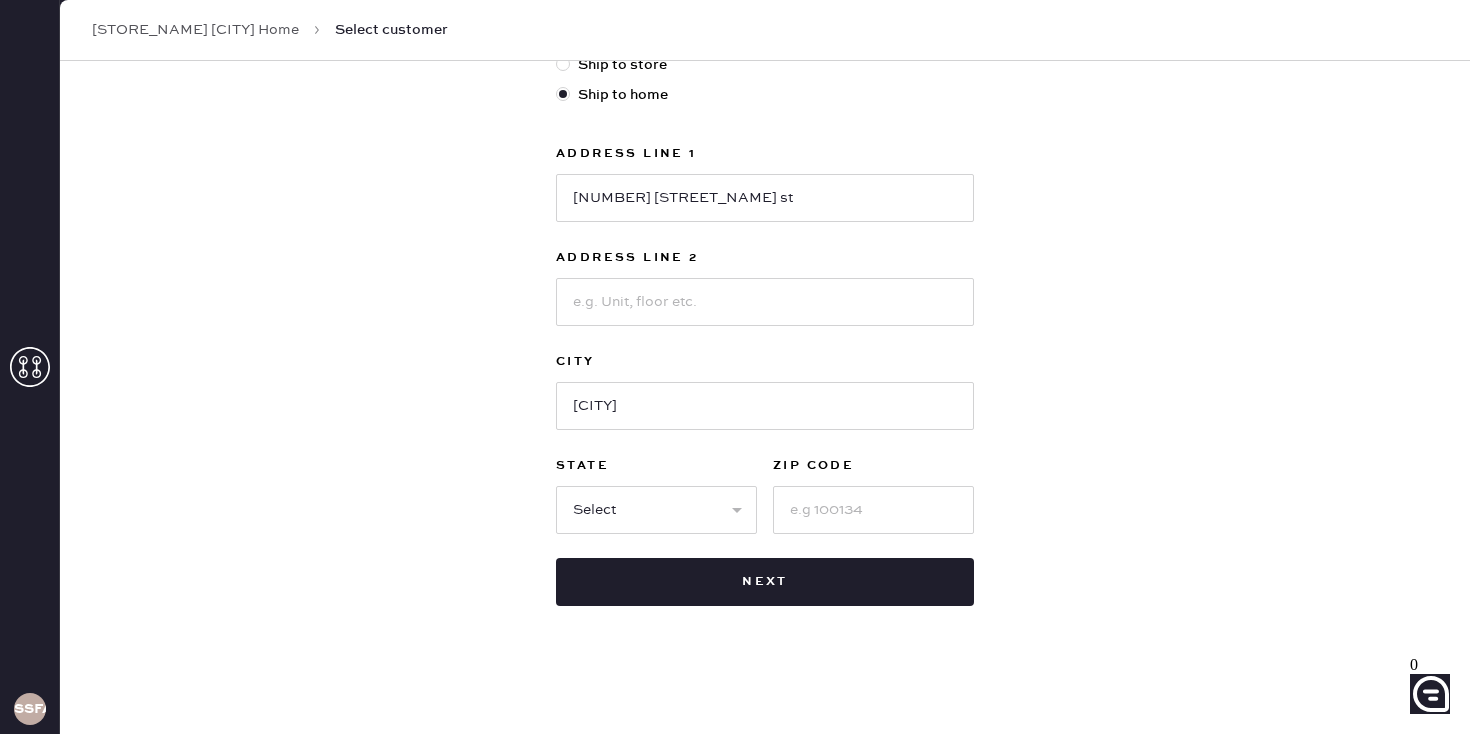 click on "Select AK AL AR AZ CA CO CT DC DE FL GA HI IA ID IL IN KS KY LA MA MD ME MI MN MO MS MT NC ND NE NH NJ NM NV NY OH OK OR PA RI SC SD TN TX UT VA VT WA WI WV WY" at bounding box center [656, 510] 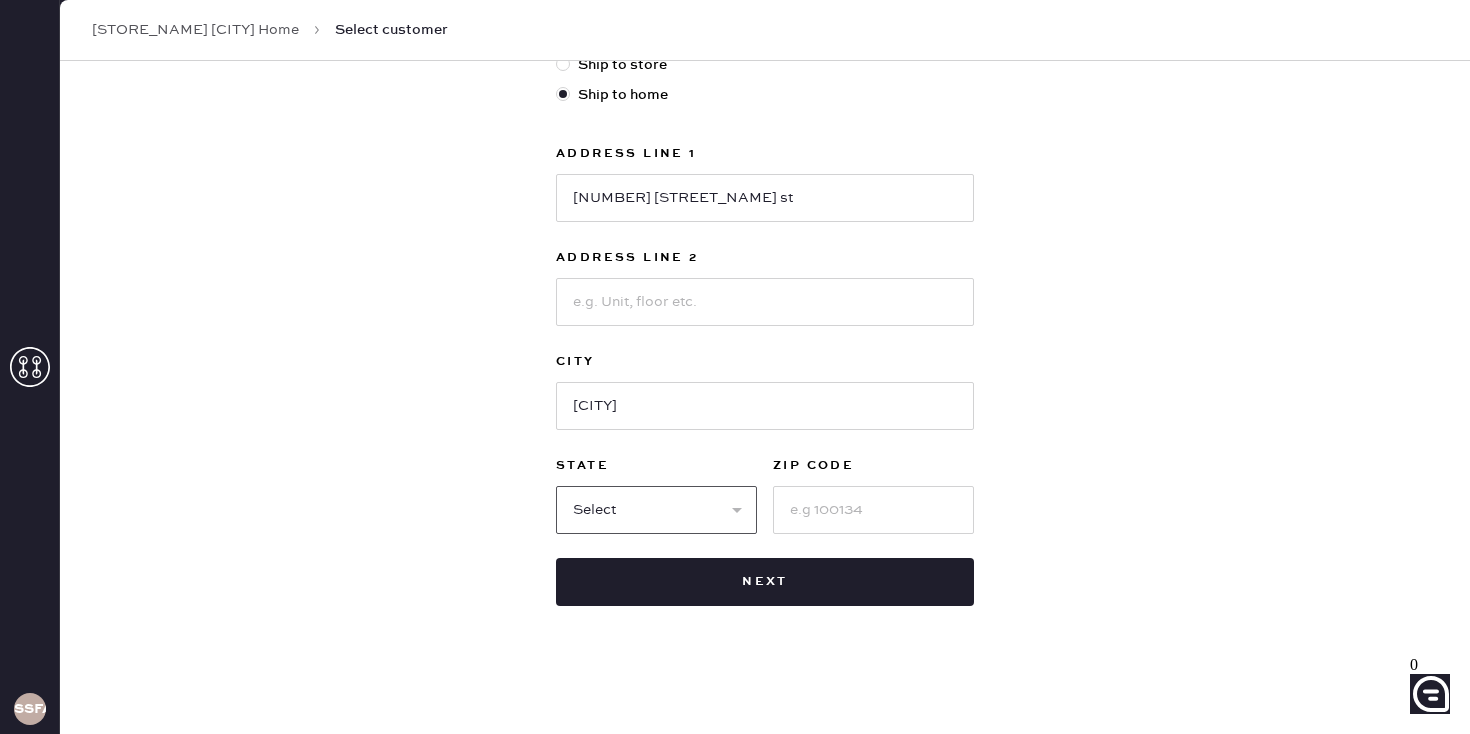 select on "[STATE]" 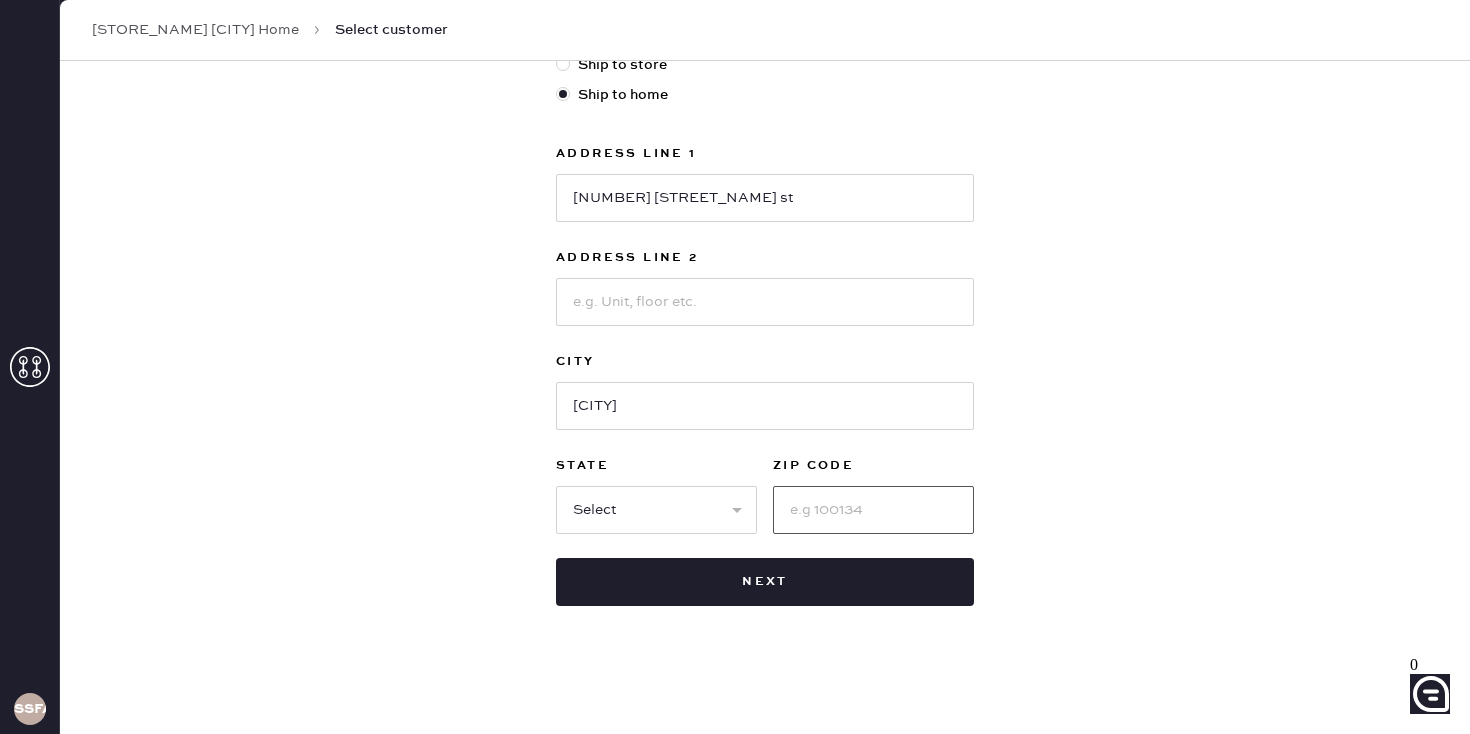 click at bounding box center [873, 510] 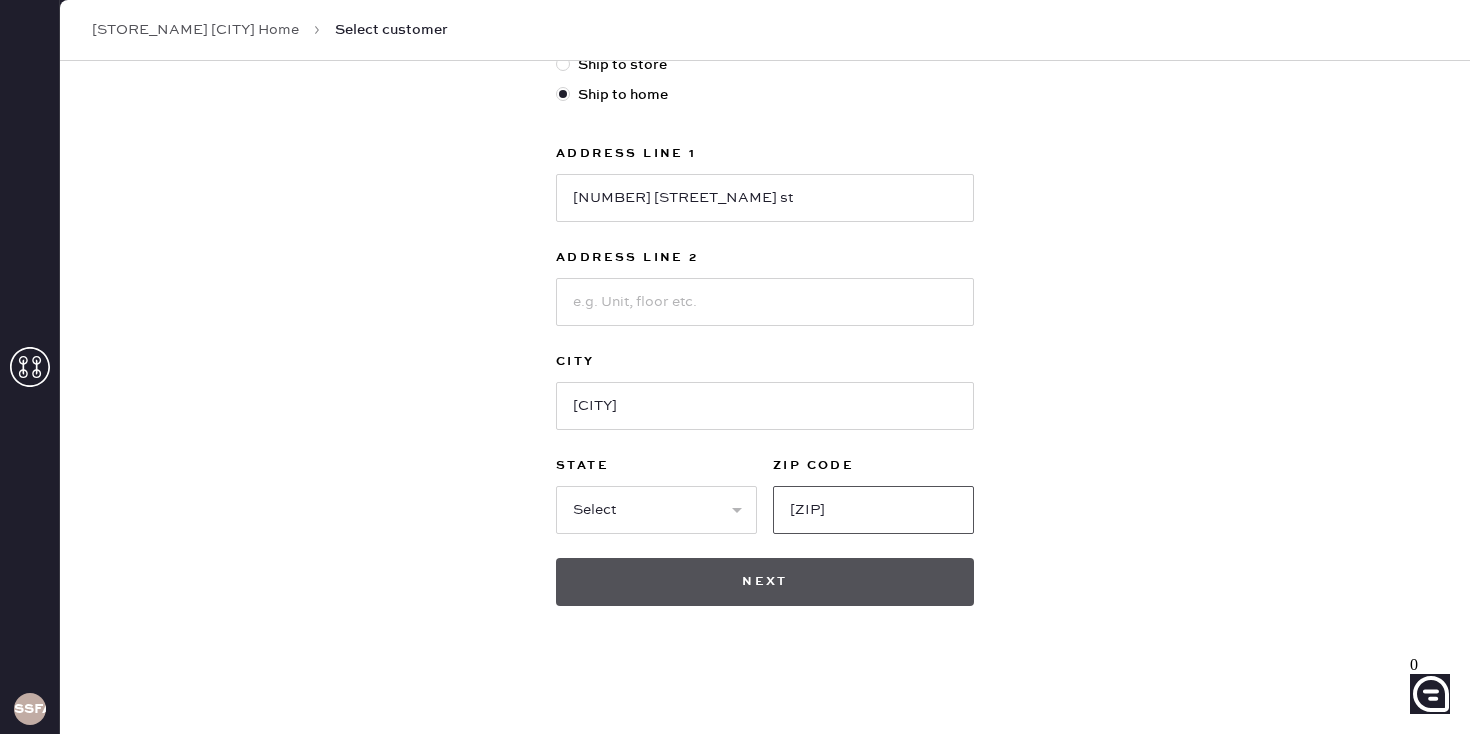 type on "[ZIP]" 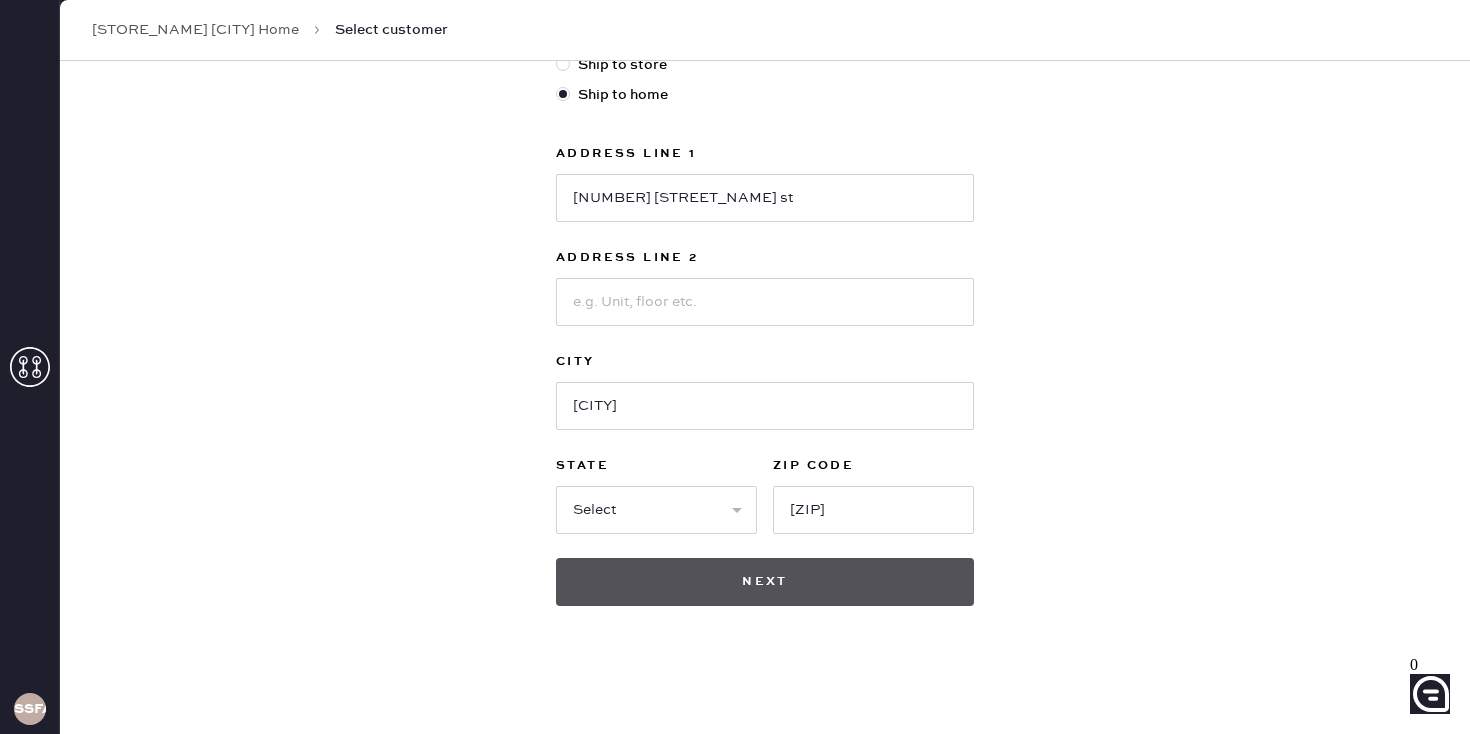click on "Next" at bounding box center [765, 582] 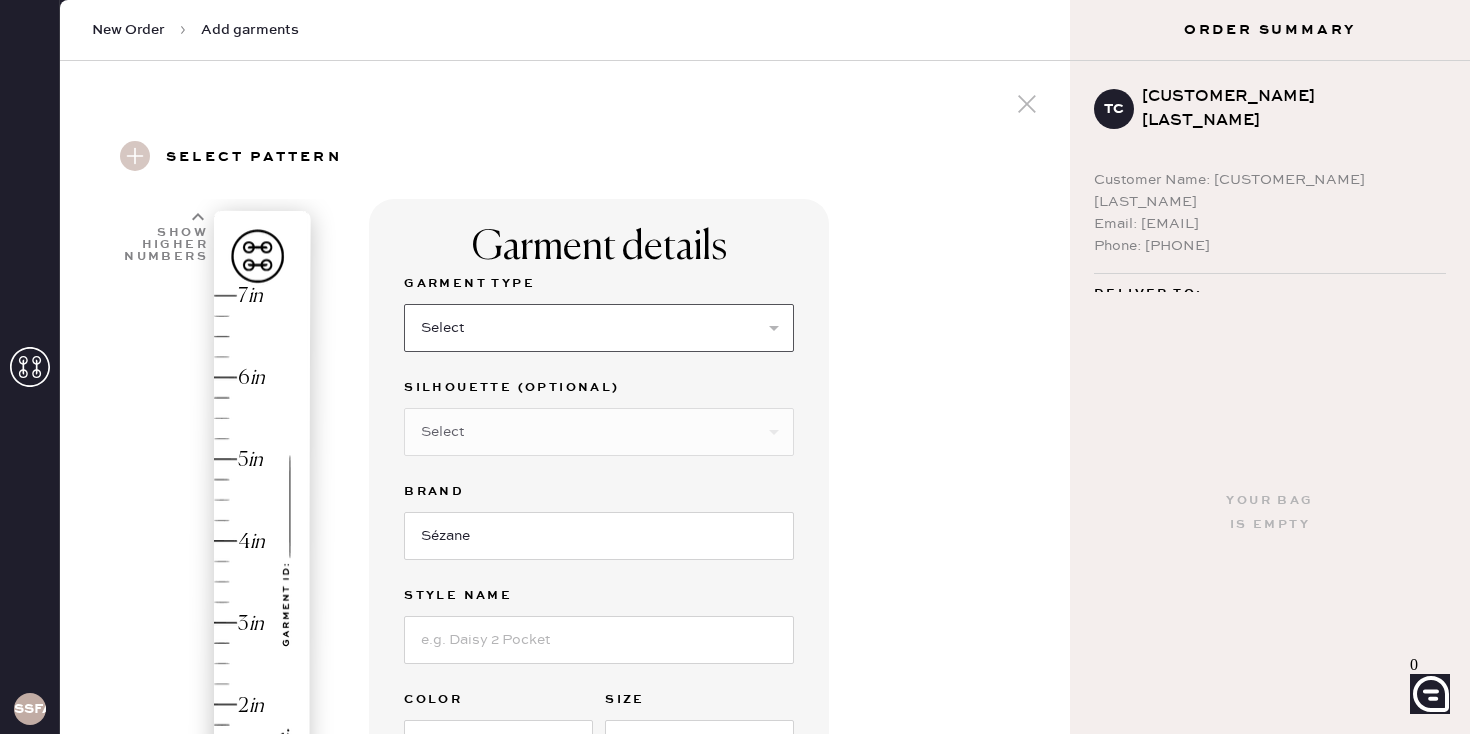 click on "Select Basic Skirt Jeans Leggings Pants Pencil Skirt Shorts Basic Sleeved Dress Basic Sleeveless Dress Basic Strap Dress Contoured Sleeved Dress Contoured Sleeveless Dress Contoured Strap Dress Sleeved Jumpsuit Sleeveless Jumpsuit Strap Jumpsuit Outerwear Suit Jacket Button Down Top Sleeved Top Sleeveless Top Strap Top" at bounding box center [599, 328] 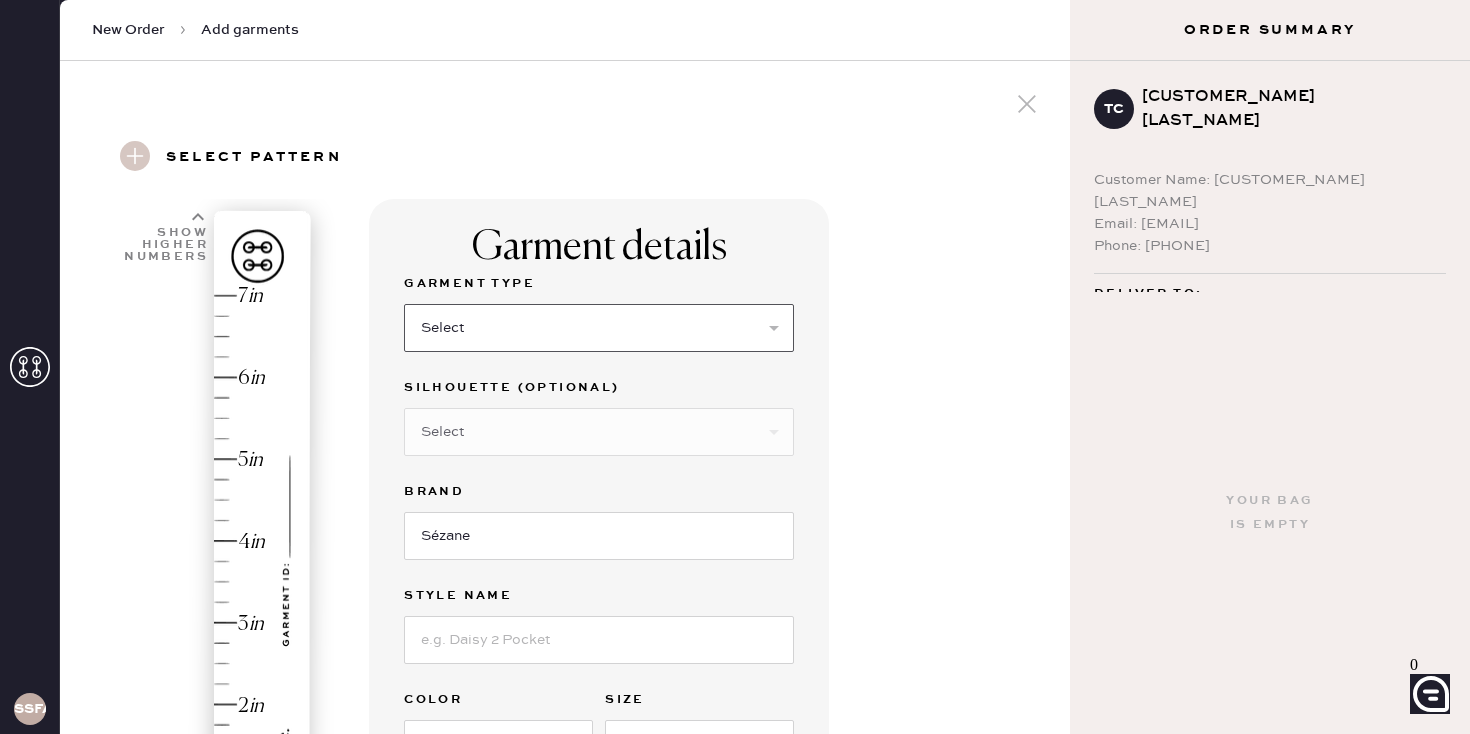 select on "4" 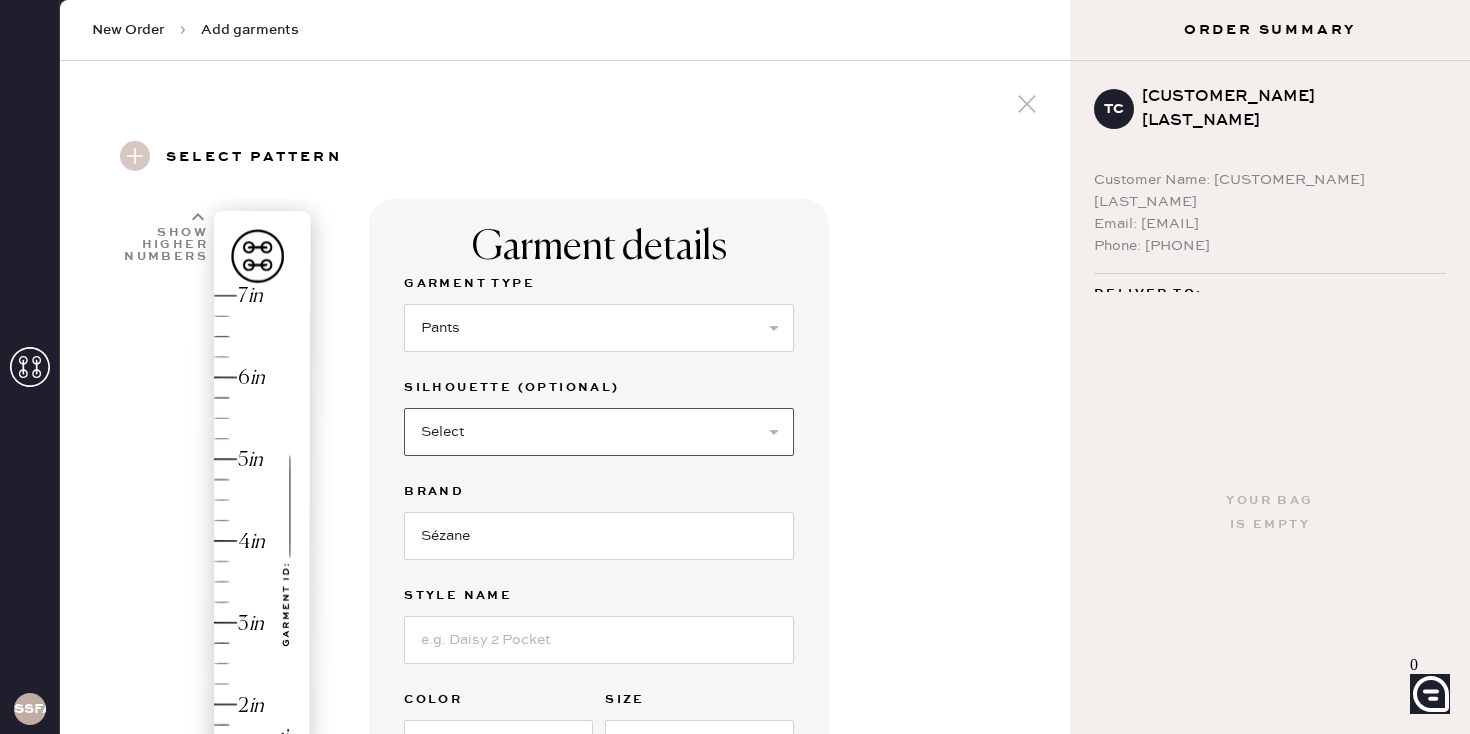 click on "Select Joggers Shorts Cropped Flare Boot Cut Straight Skinny Other" at bounding box center [599, 432] 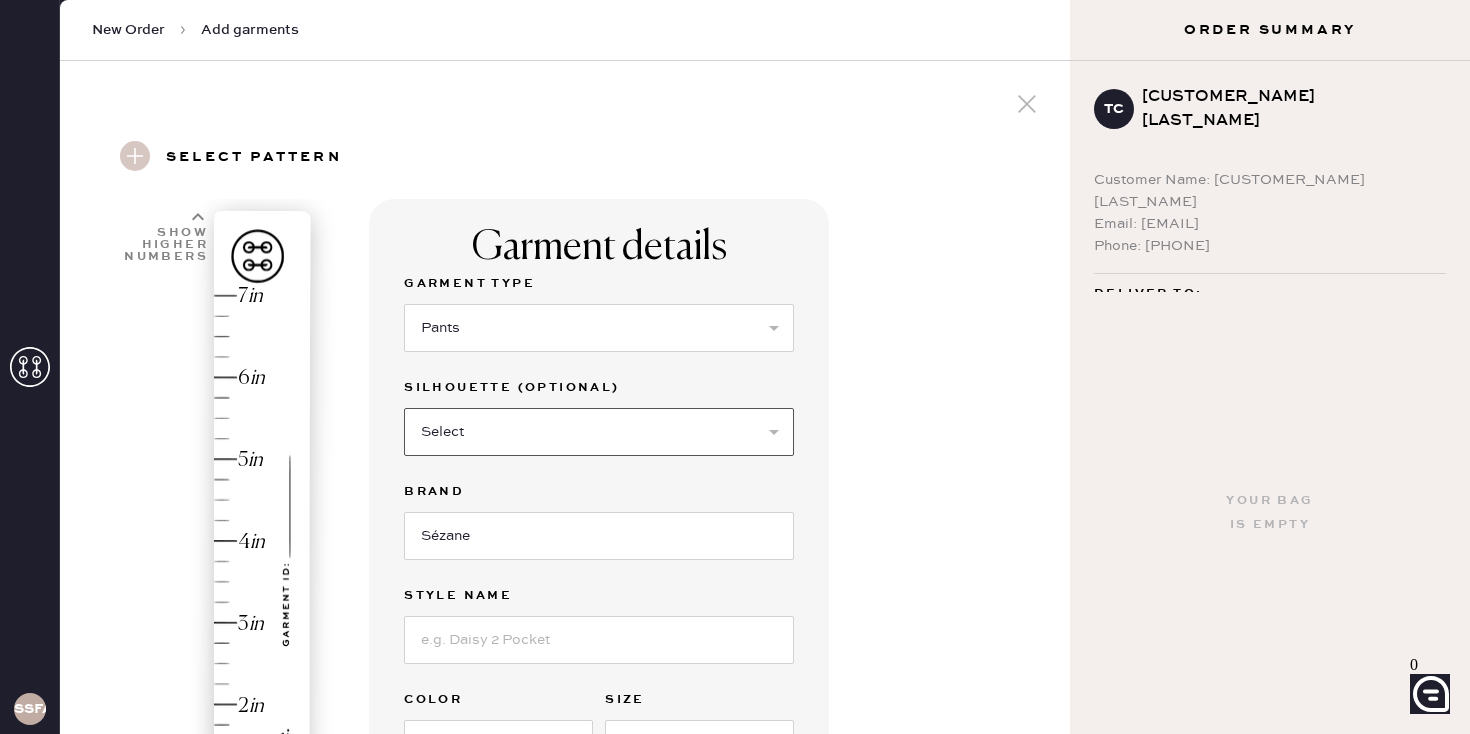 click on "Select Joggers Shorts Cropped Flare Boot Cut Straight Skinny Other" at bounding box center [599, 432] 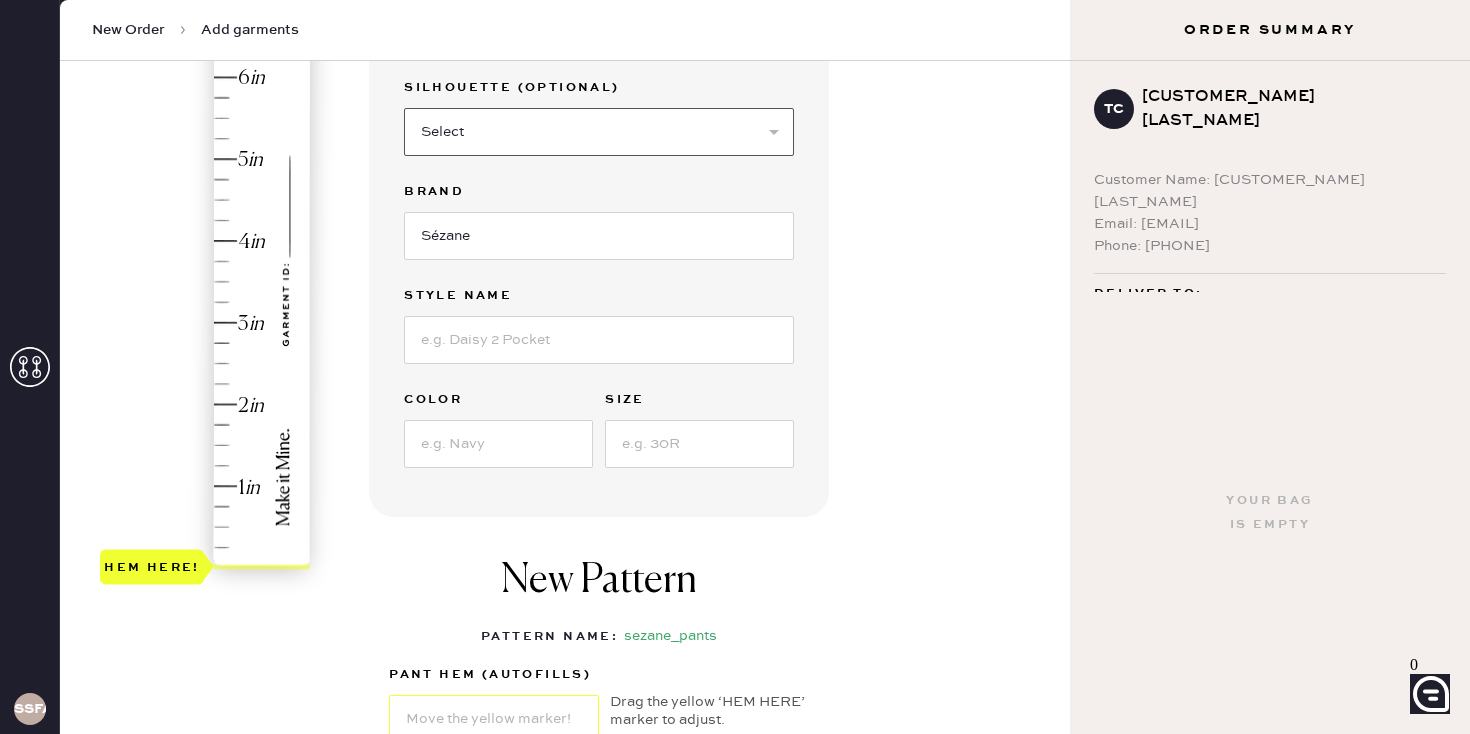 scroll, scrollTop: 299, scrollLeft: 0, axis: vertical 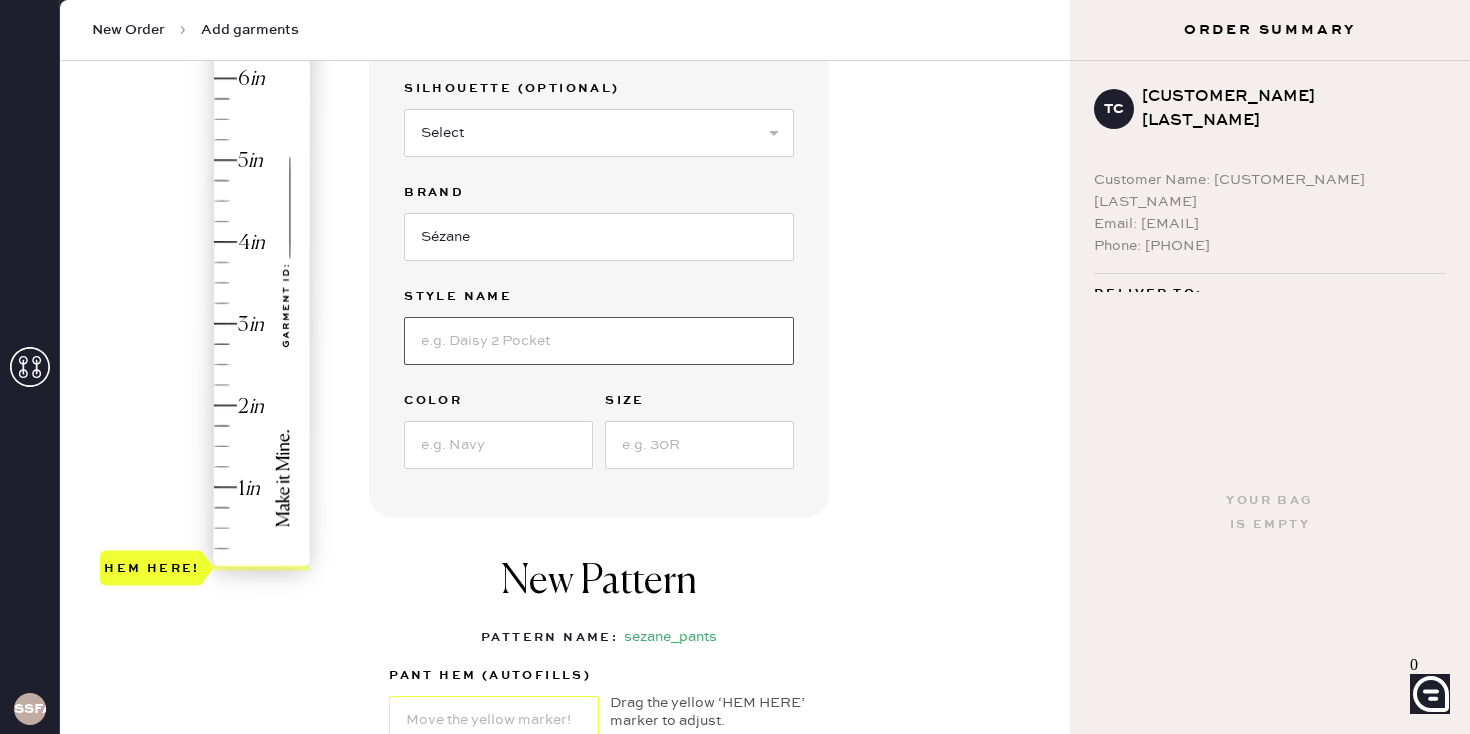 click at bounding box center [599, 341] 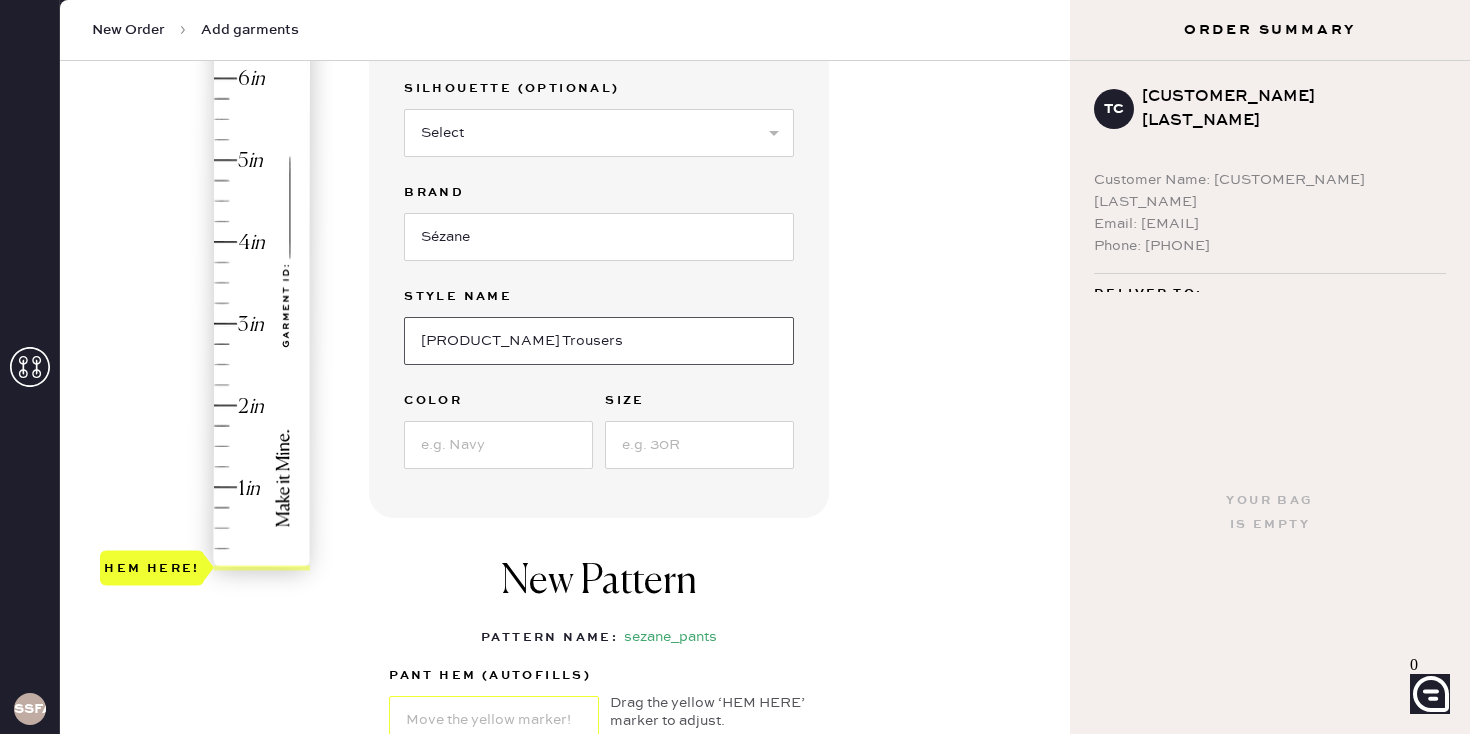 type on "[PRODUCT_NAME] Trousers" 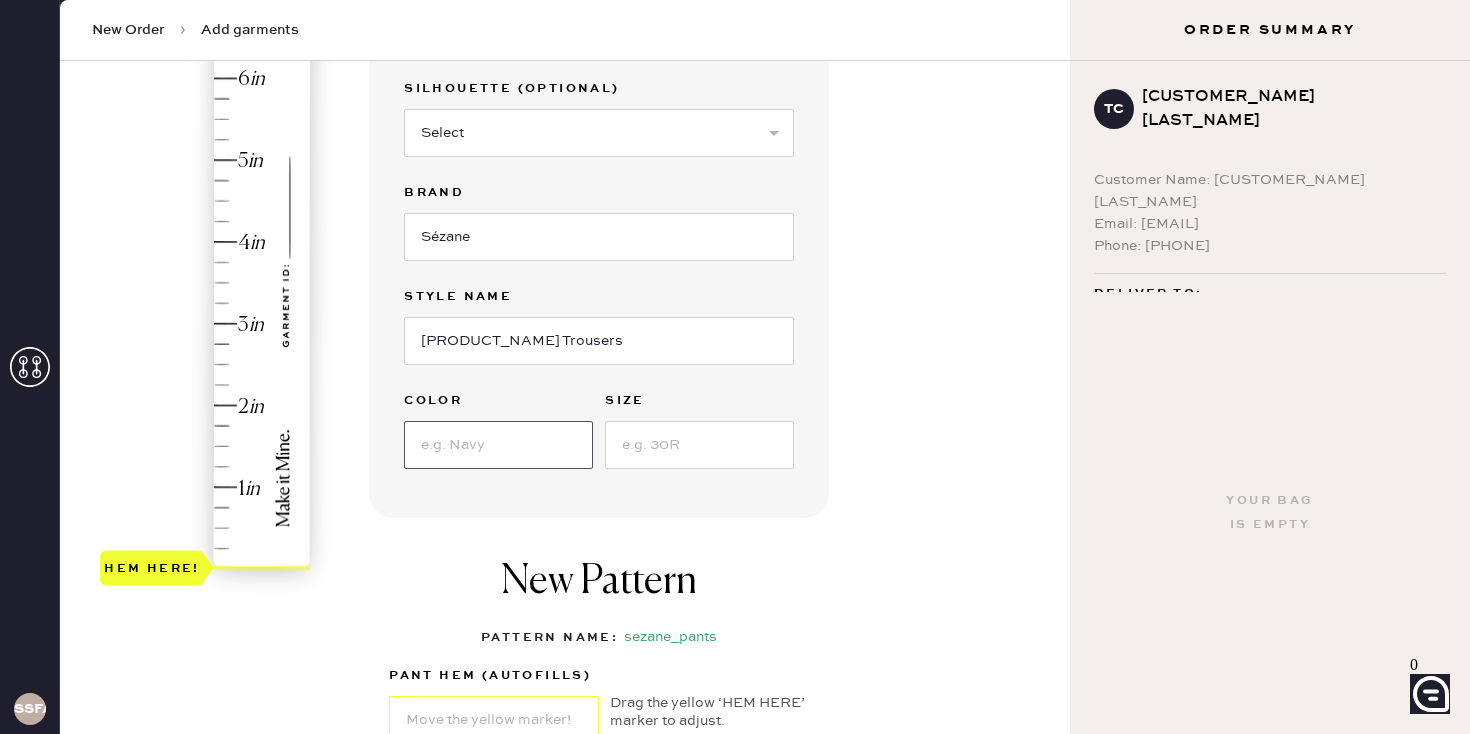 click at bounding box center [498, 445] 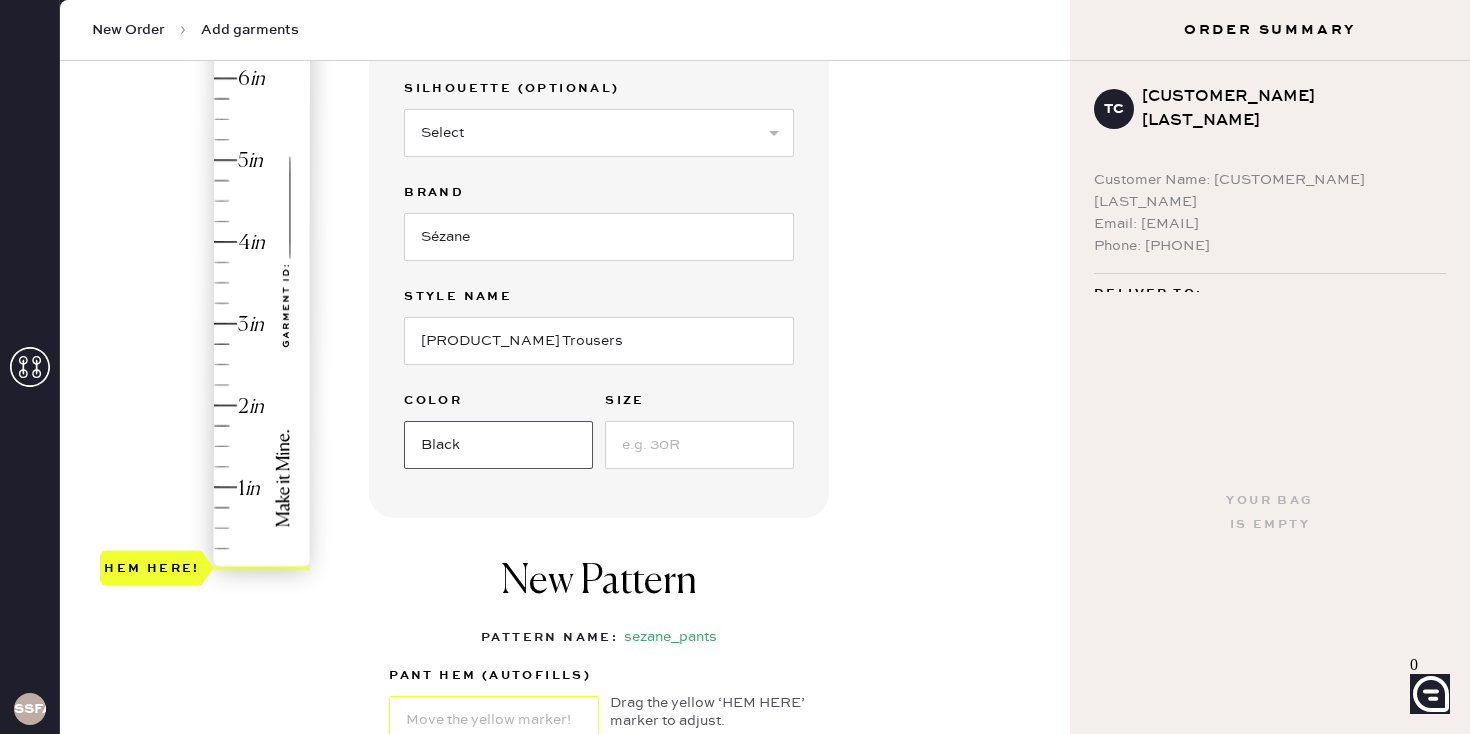type on "Black" 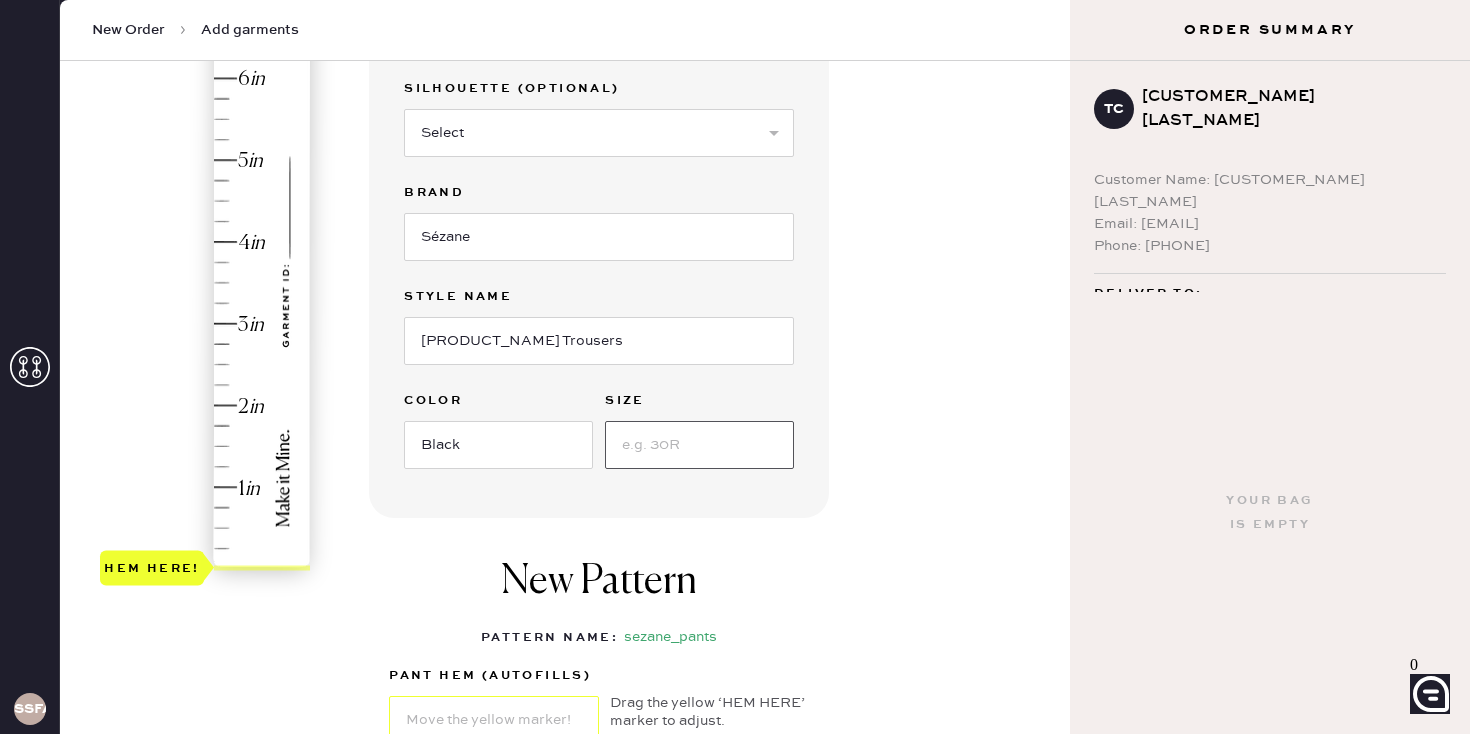 click at bounding box center (699, 445) 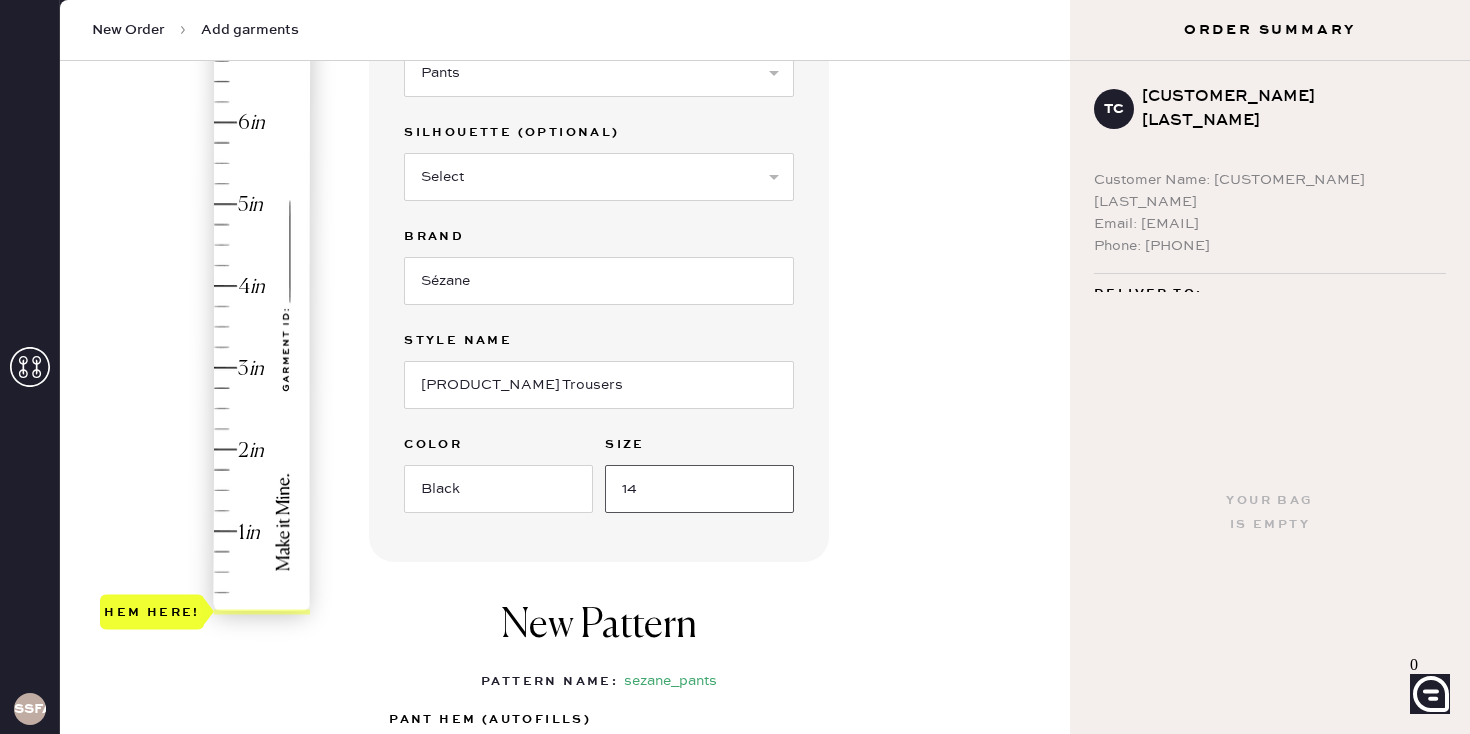 scroll, scrollTop: 202, scrollLeft: 0, axis: vertical 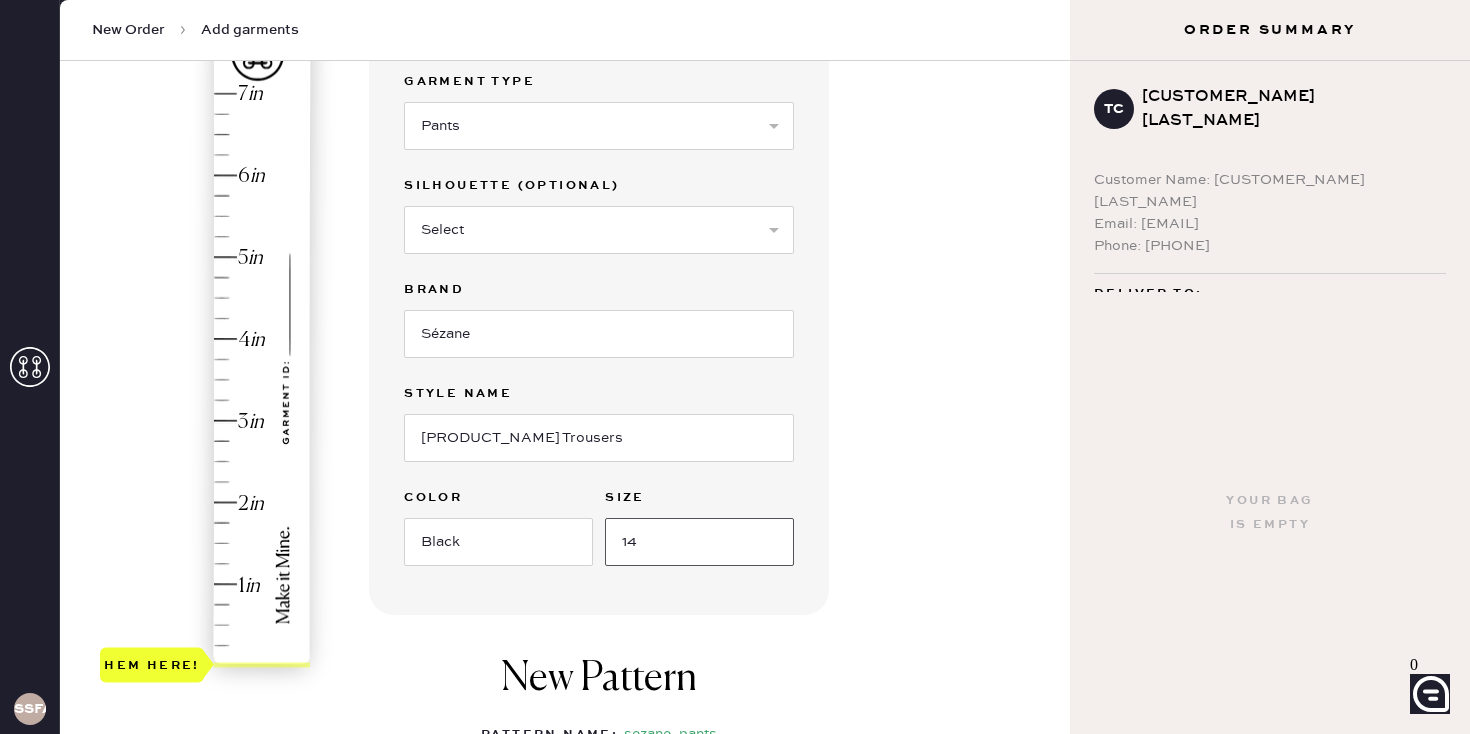 type on "14" 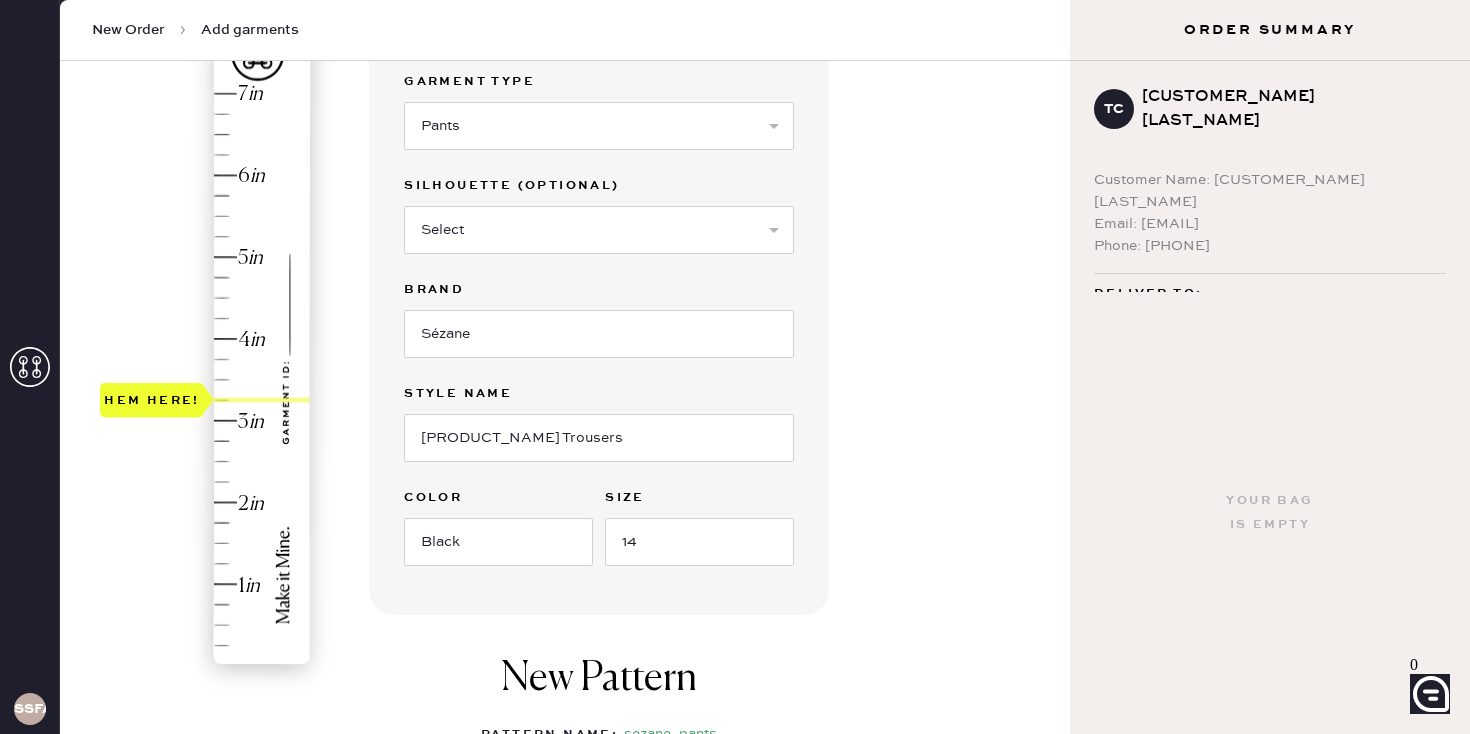 click on "Hem here!" at bounding box center [206, 380] 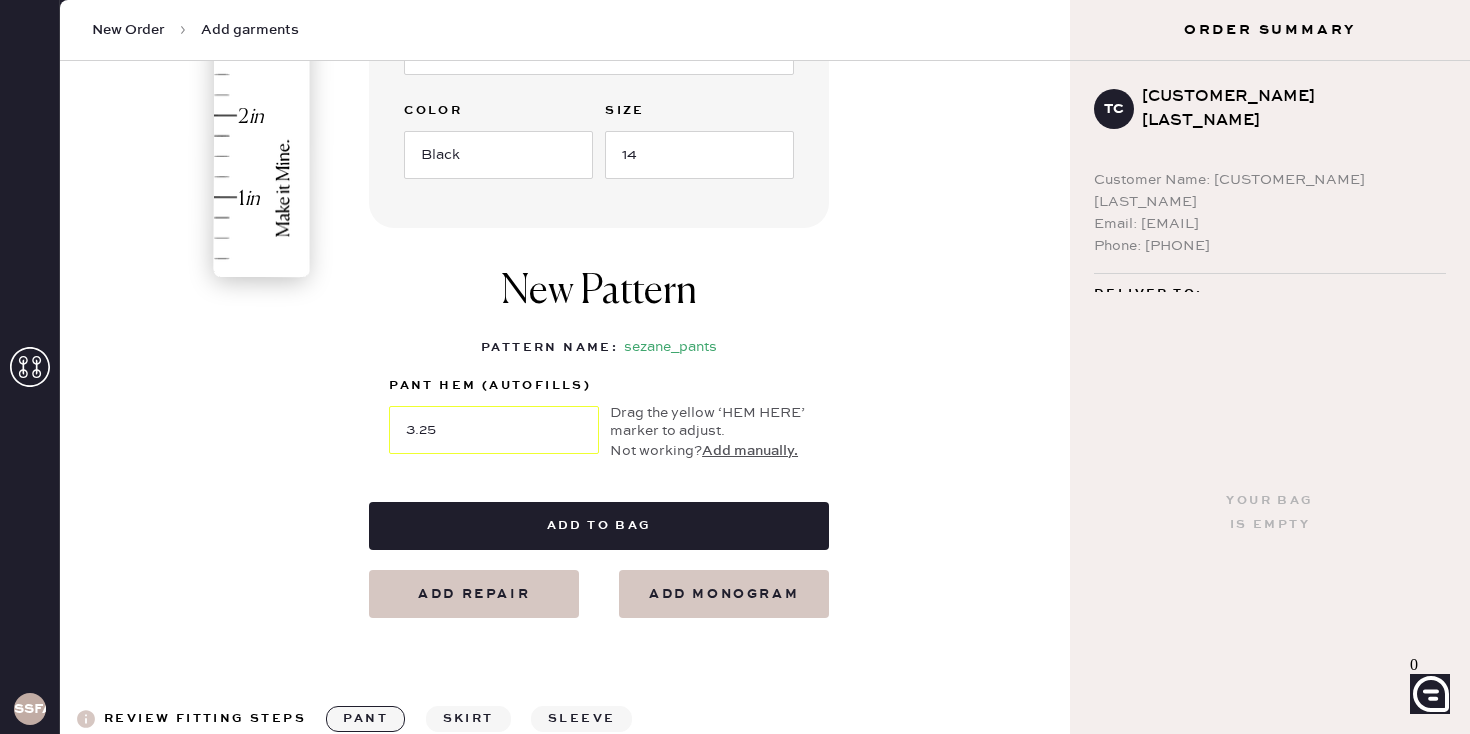 scroll, scrollTop: 596, scrollLeft: 0, axis: vertical 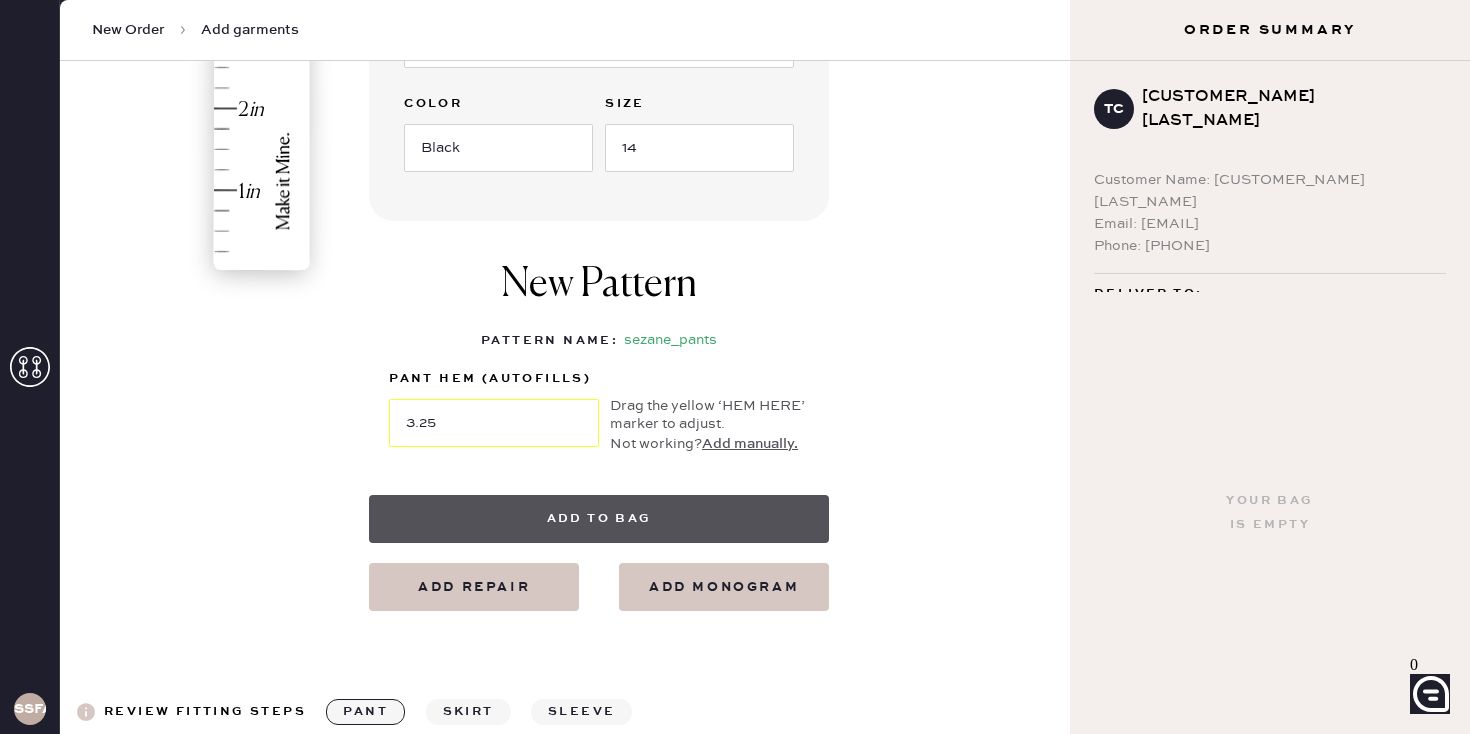 click on "Add to bag" at bounding box center [599, 519] 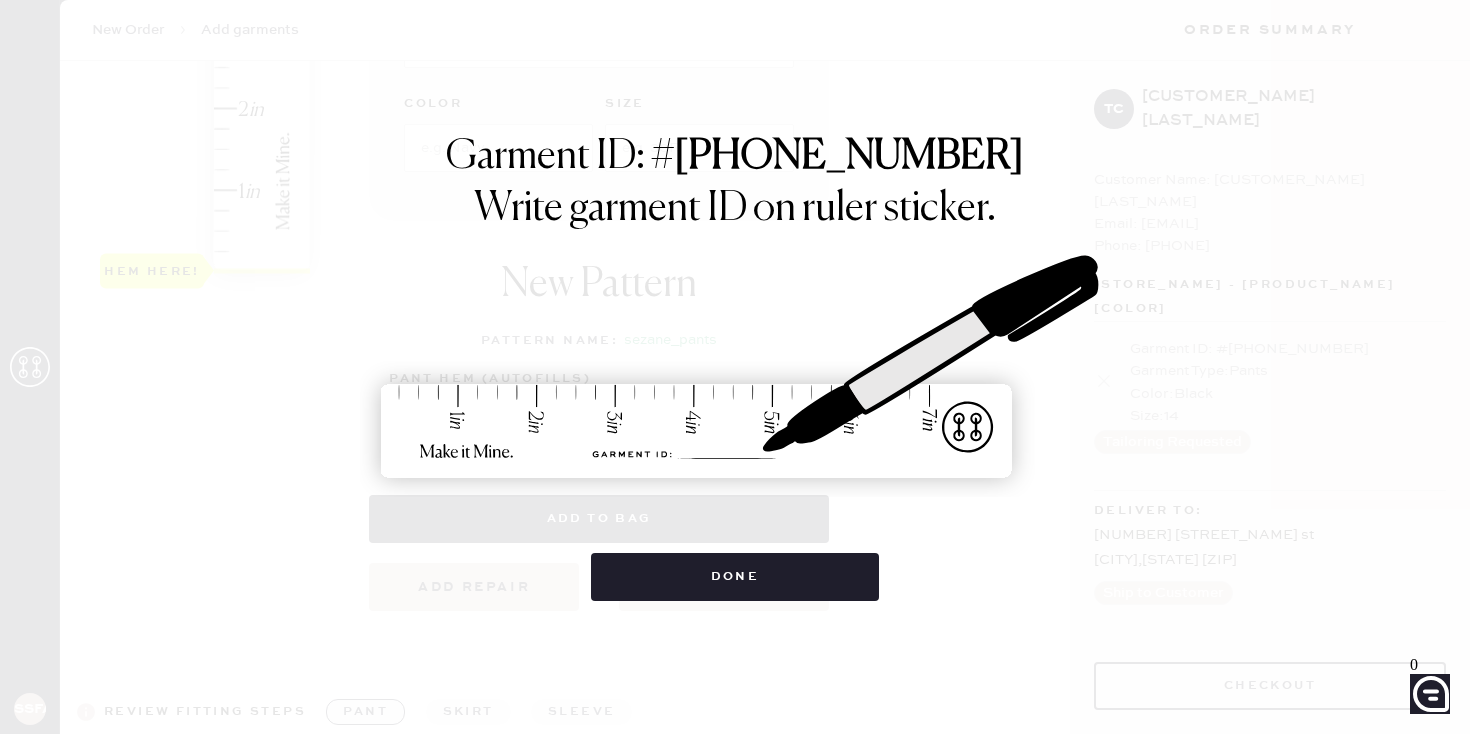 click on "Garment ID: # [NUMBER] Write garment ID on ruler sticker. Done" at bounding box center [735, 367] 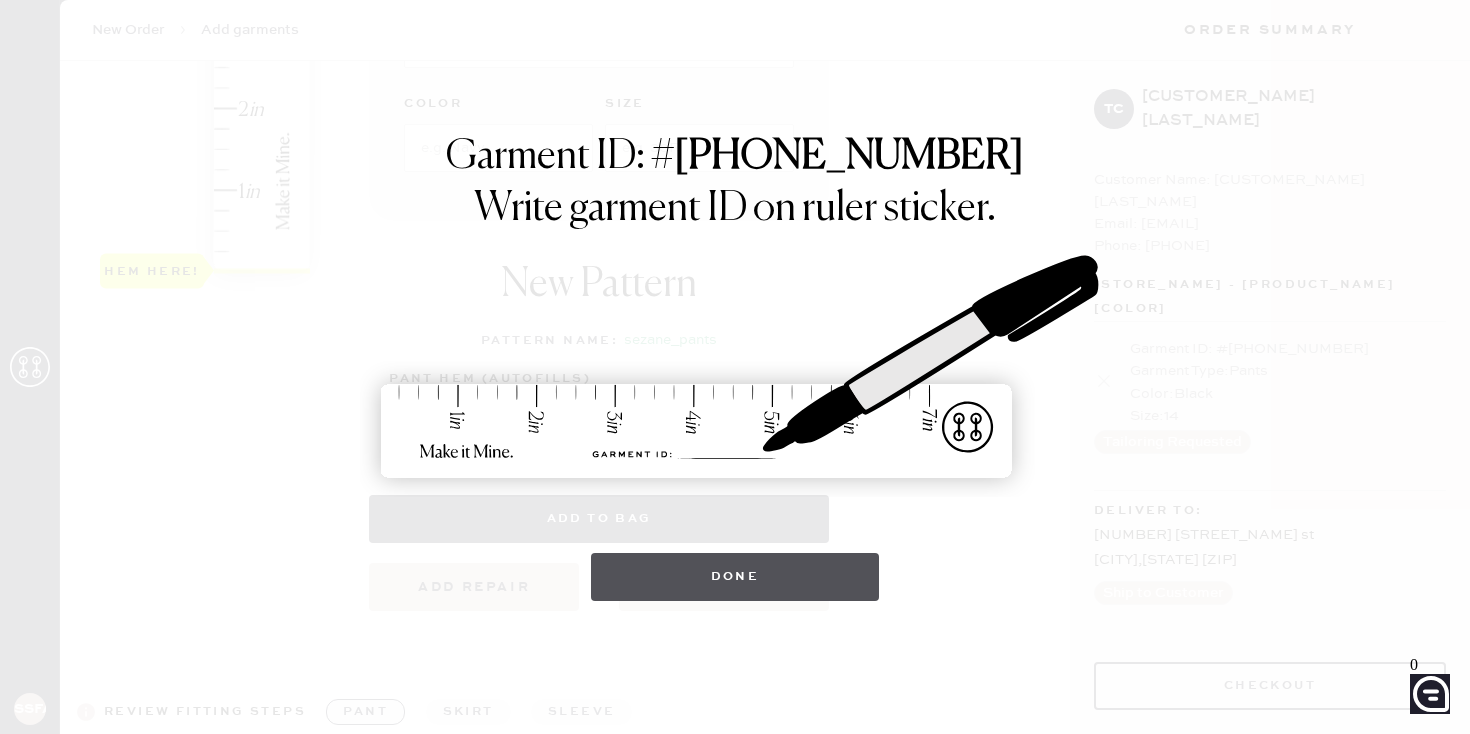 click on "Done" at bounding box center [735, 577] 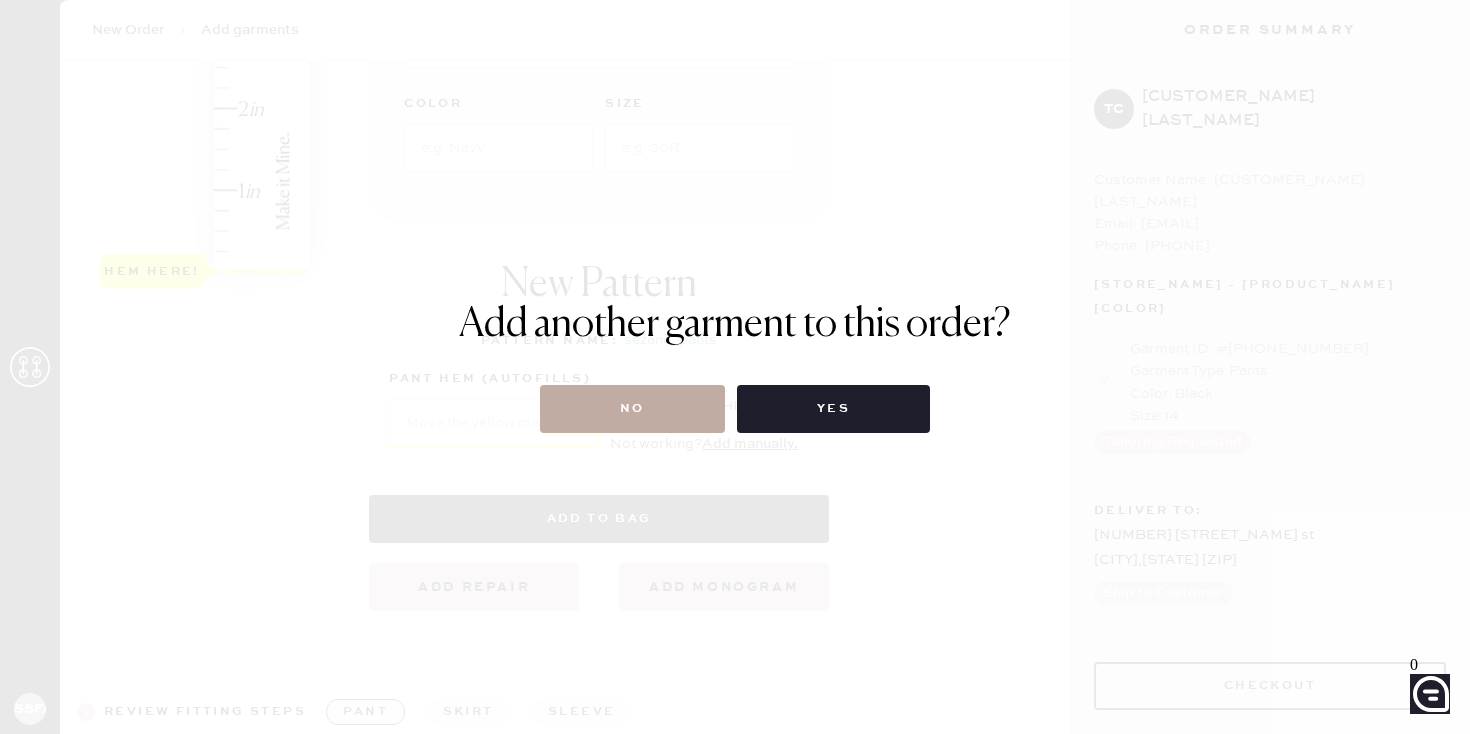 click on "No" at bounding box center [632, 409] 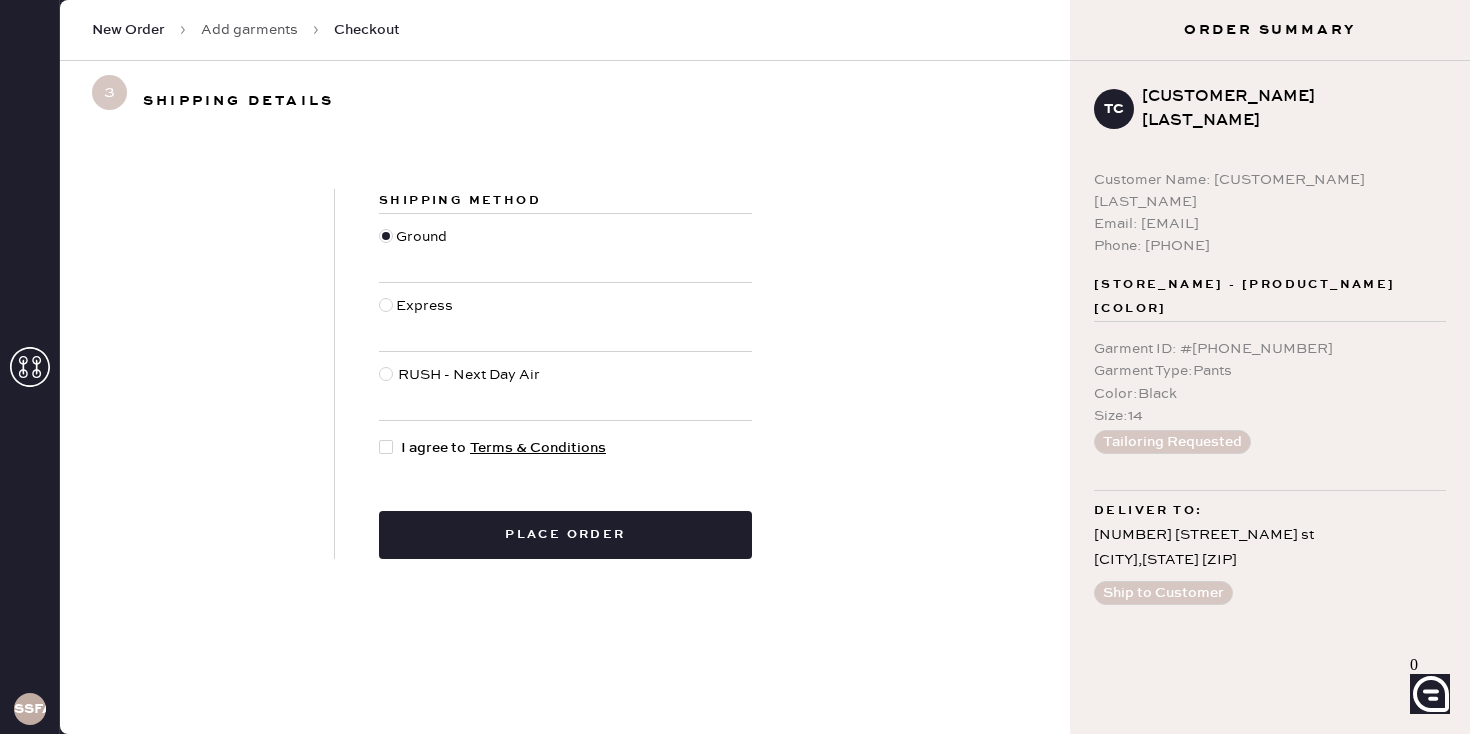 click at bounding box center [387, 248] 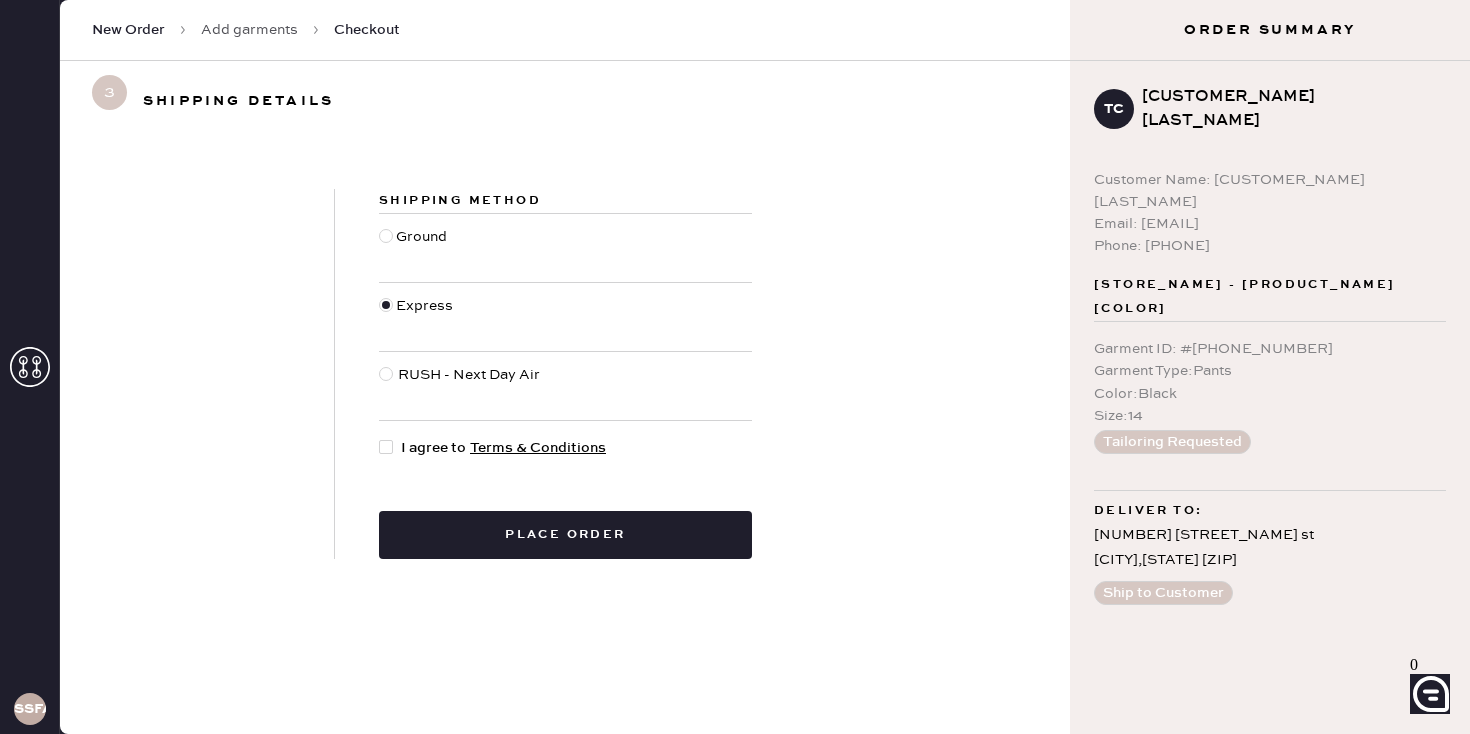 click at bounding box center (386, 447) 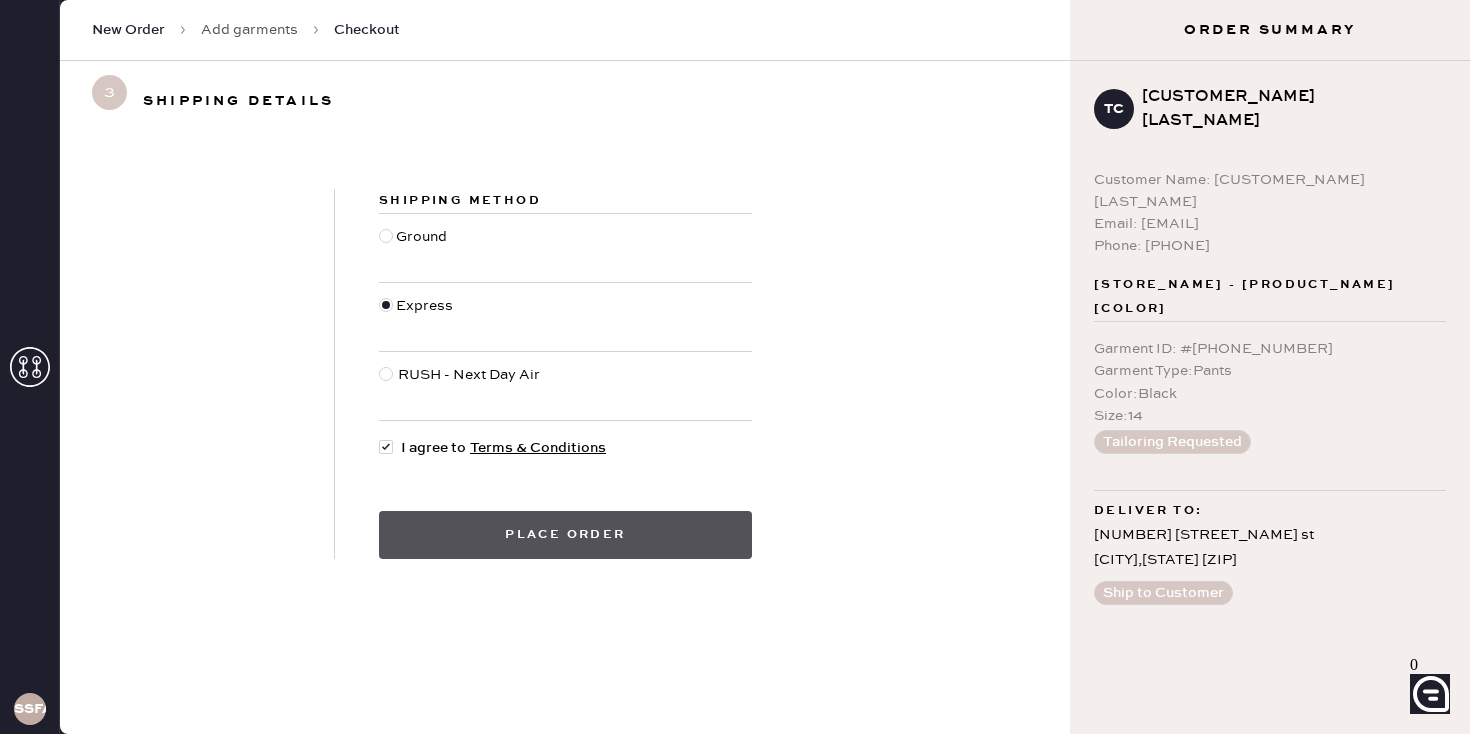 click on "Place order" at bounding box center (565, 535) 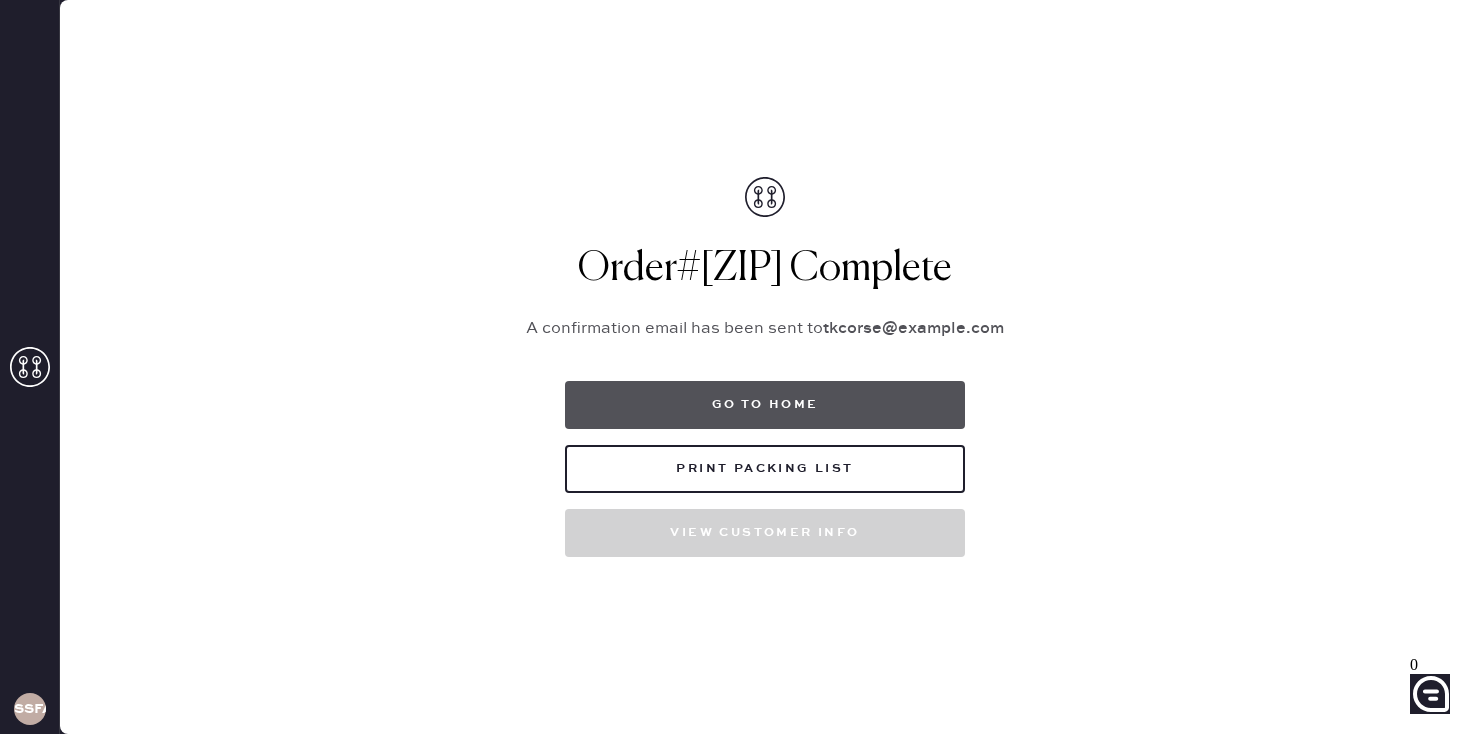 click on "Go to home" at bounding box center [765, 405] 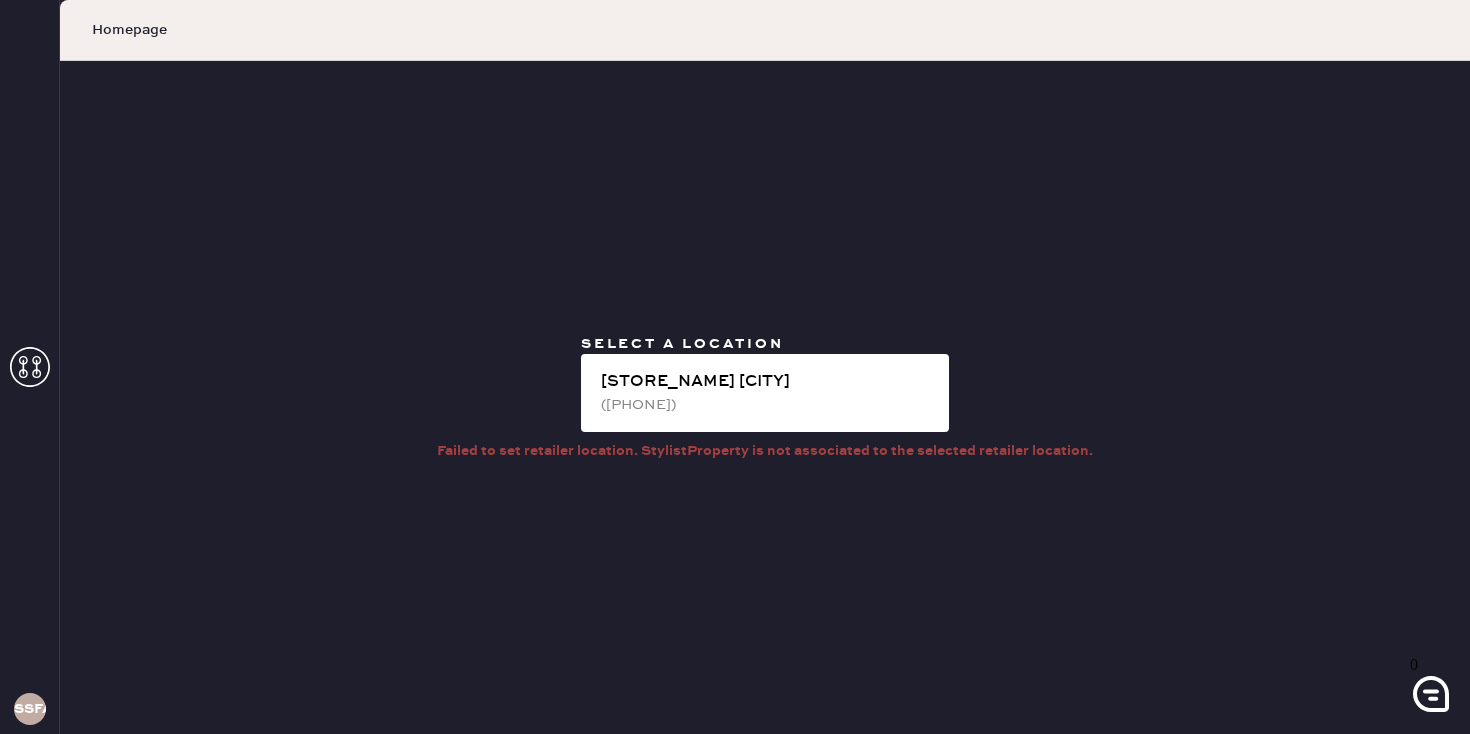 click on "([PHONE])" at bounding box center (767, 405) 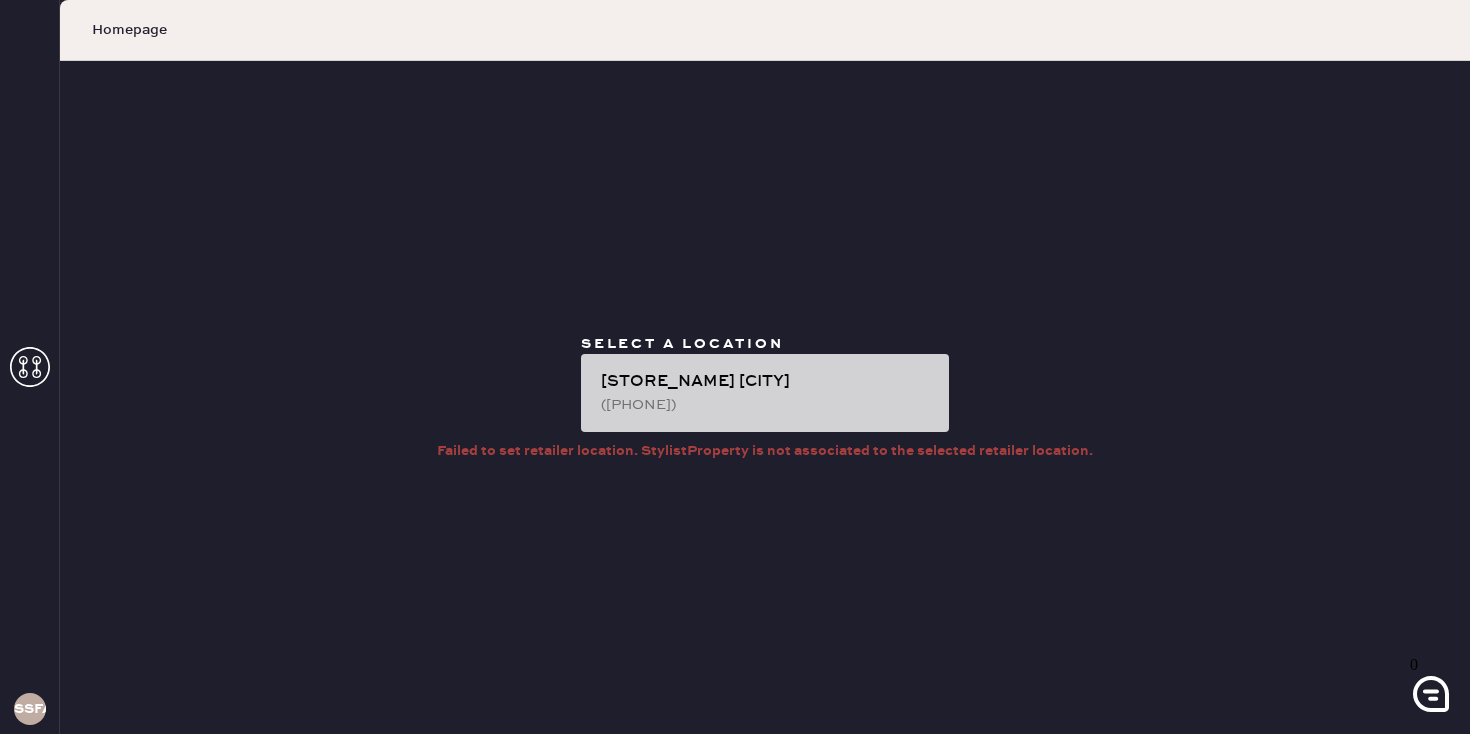 click on "([PHONE])" at bounding box center (767, 405) 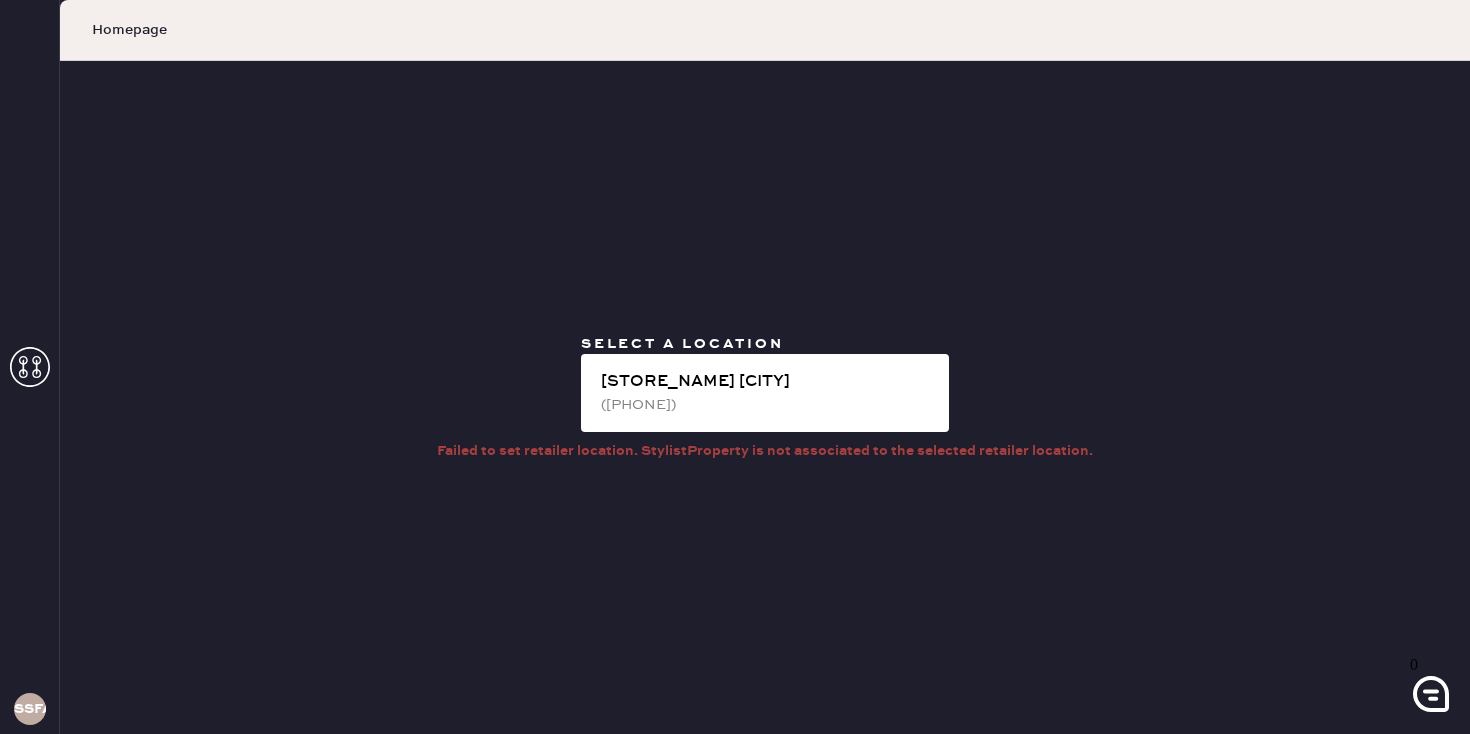 click on "Select a location [STORE_NAME] [CITY] ([PHONE]) Failed to set retailer location. StylistProperty is not associated to the selected retailer location." at bounding box center [765, 397] 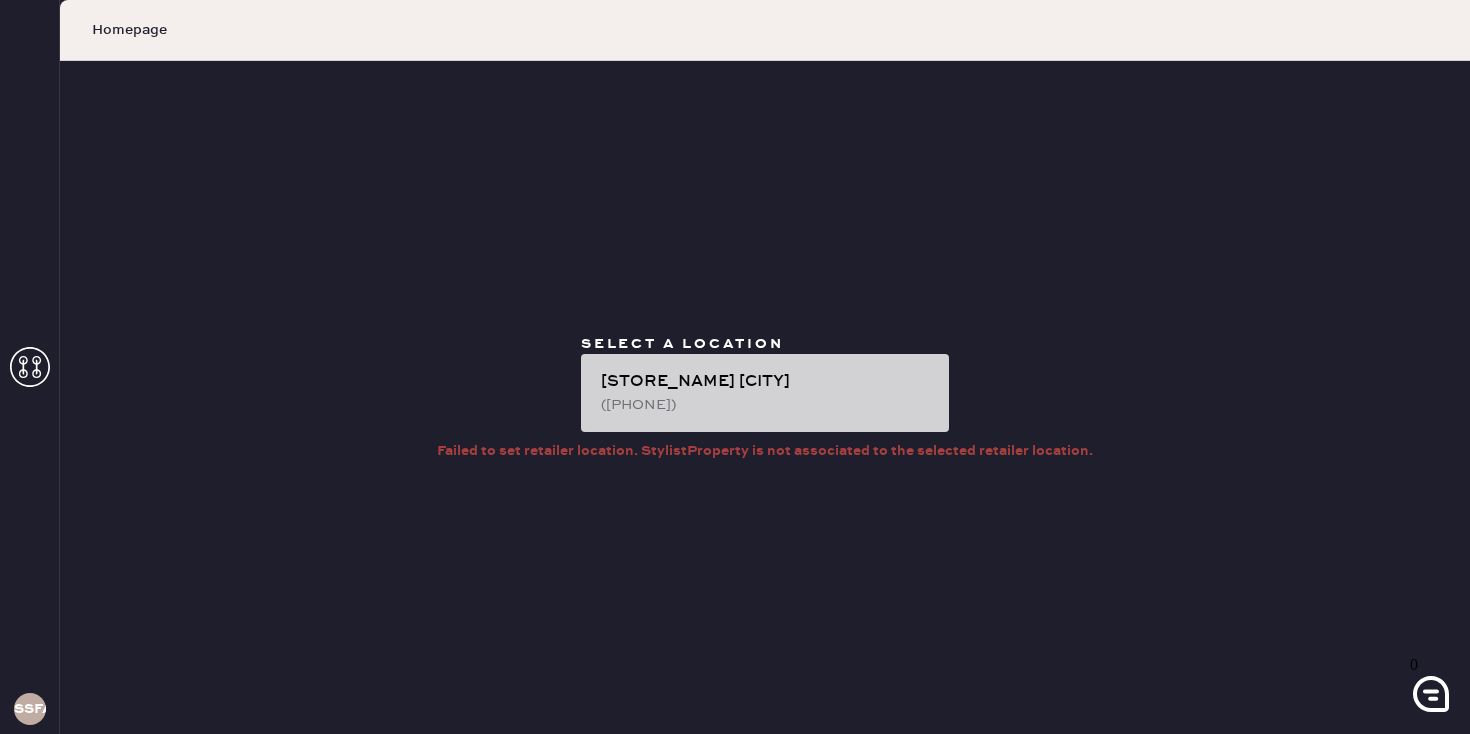 click on "([PHONE])" at bounding box center [767, 405] 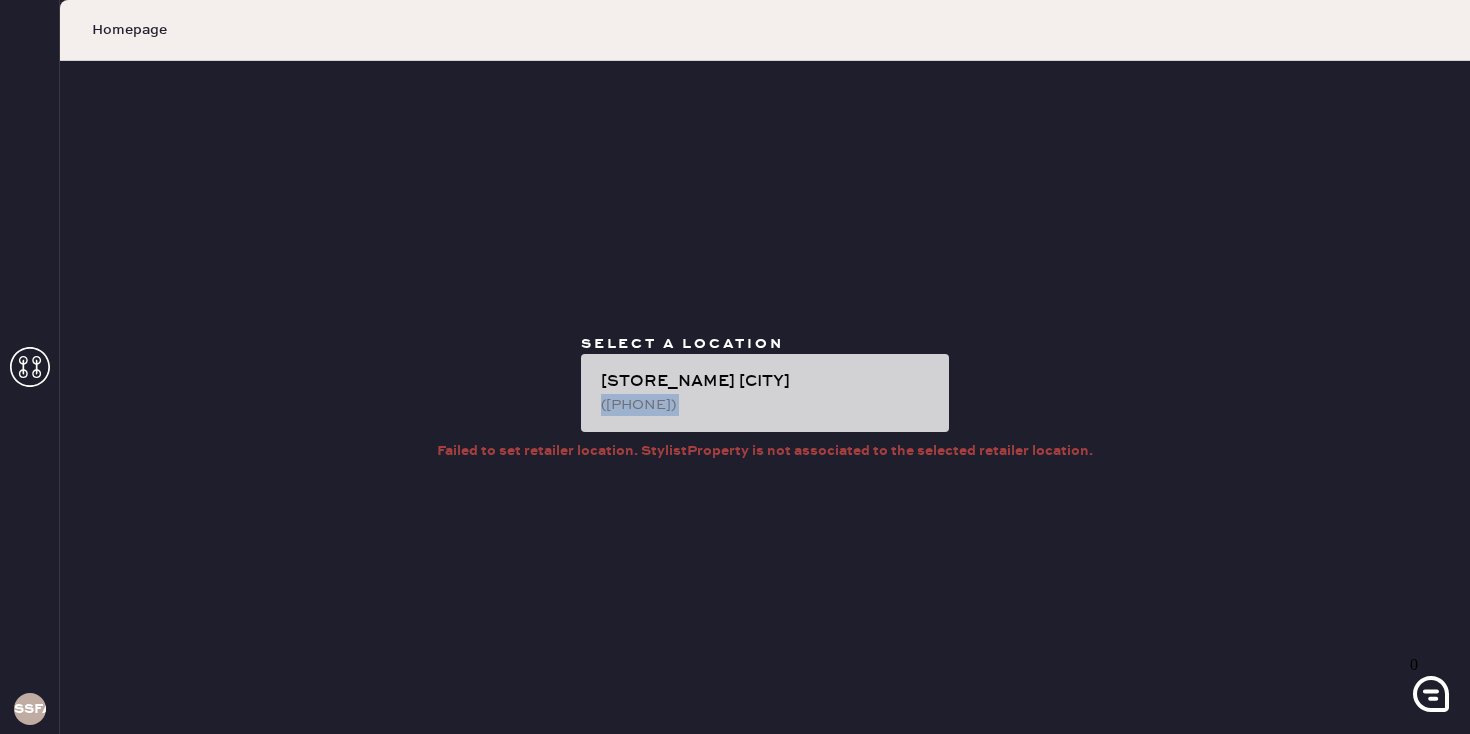 click on "([PHONE])" at bounding box center (767, 405) 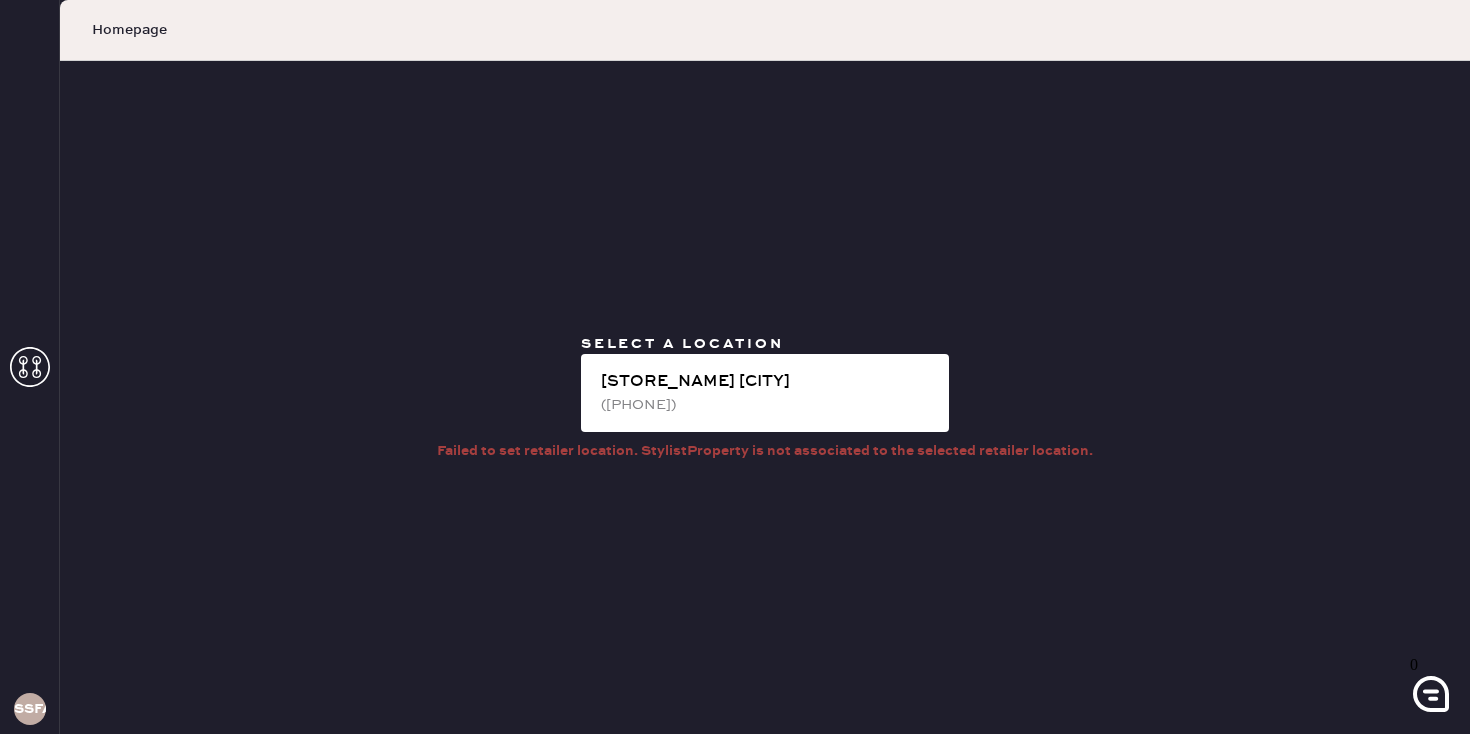 click on "Select a location [STORE_NAME] [CITY] ([PHONE]) Failed to set retailer location. StylistProperty is not associated to the selected retailer location." at bounding box center [765, 397] 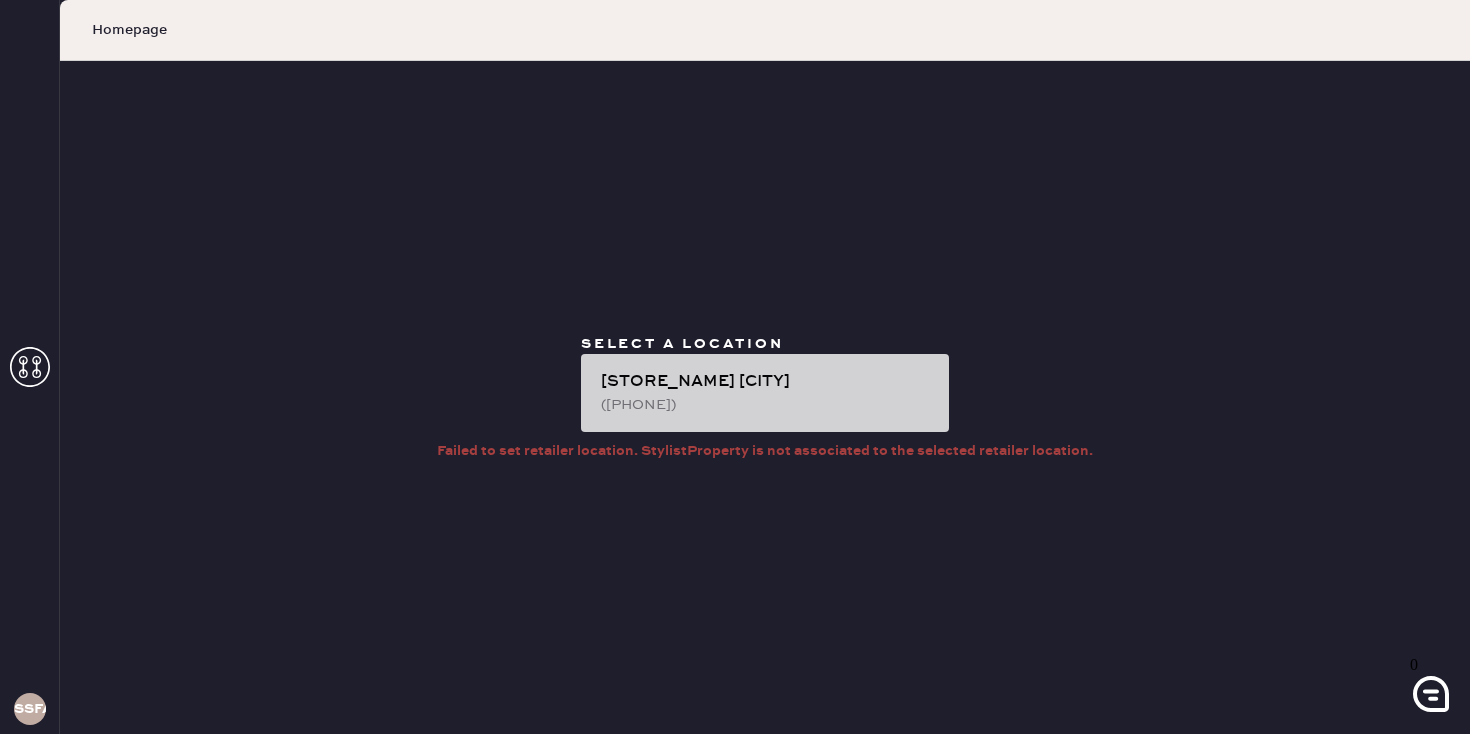 click on "[STORE_NAME] [CITY] ([PHONE])" at bounding box center [765, 393] 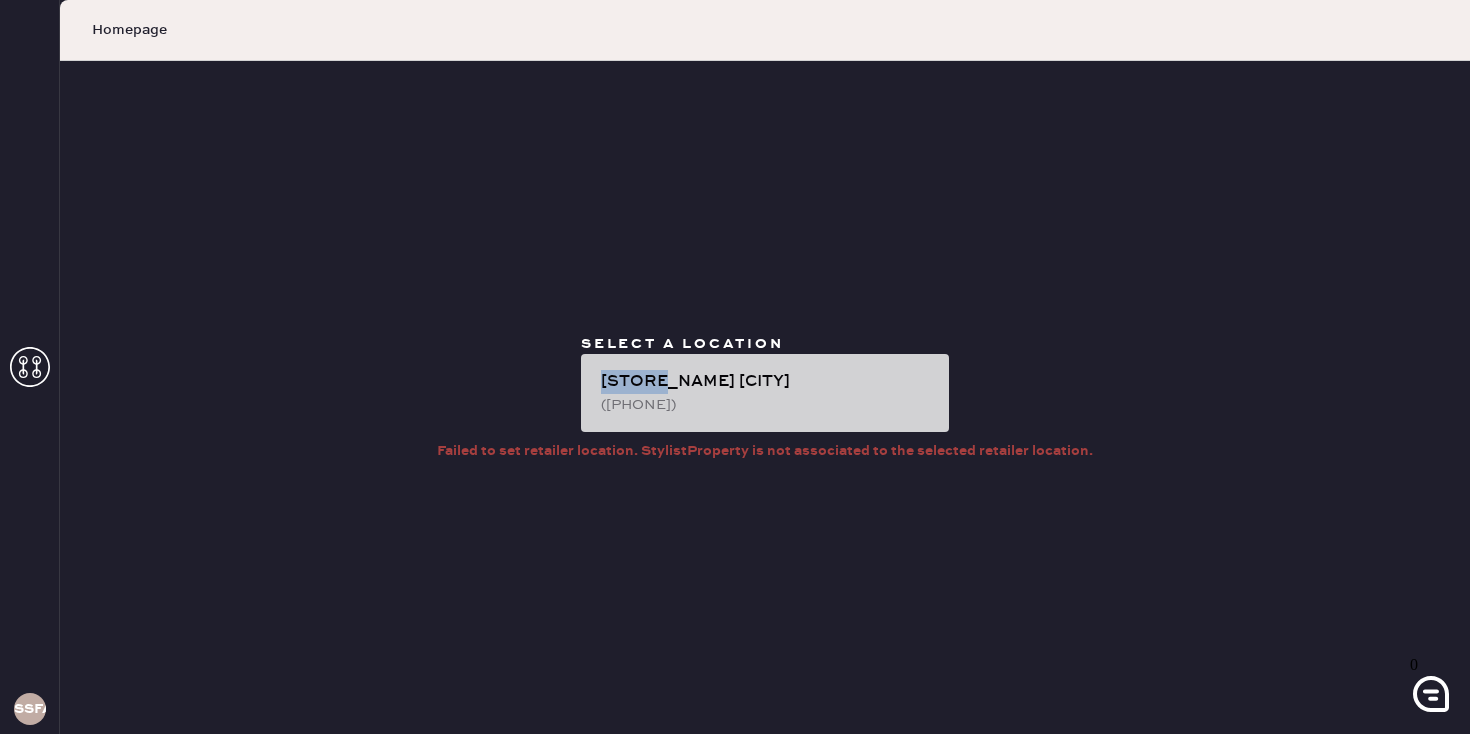 click on "[STORE_NAME] [CITY] ([PHONE])" at bounding box center (765, 393) 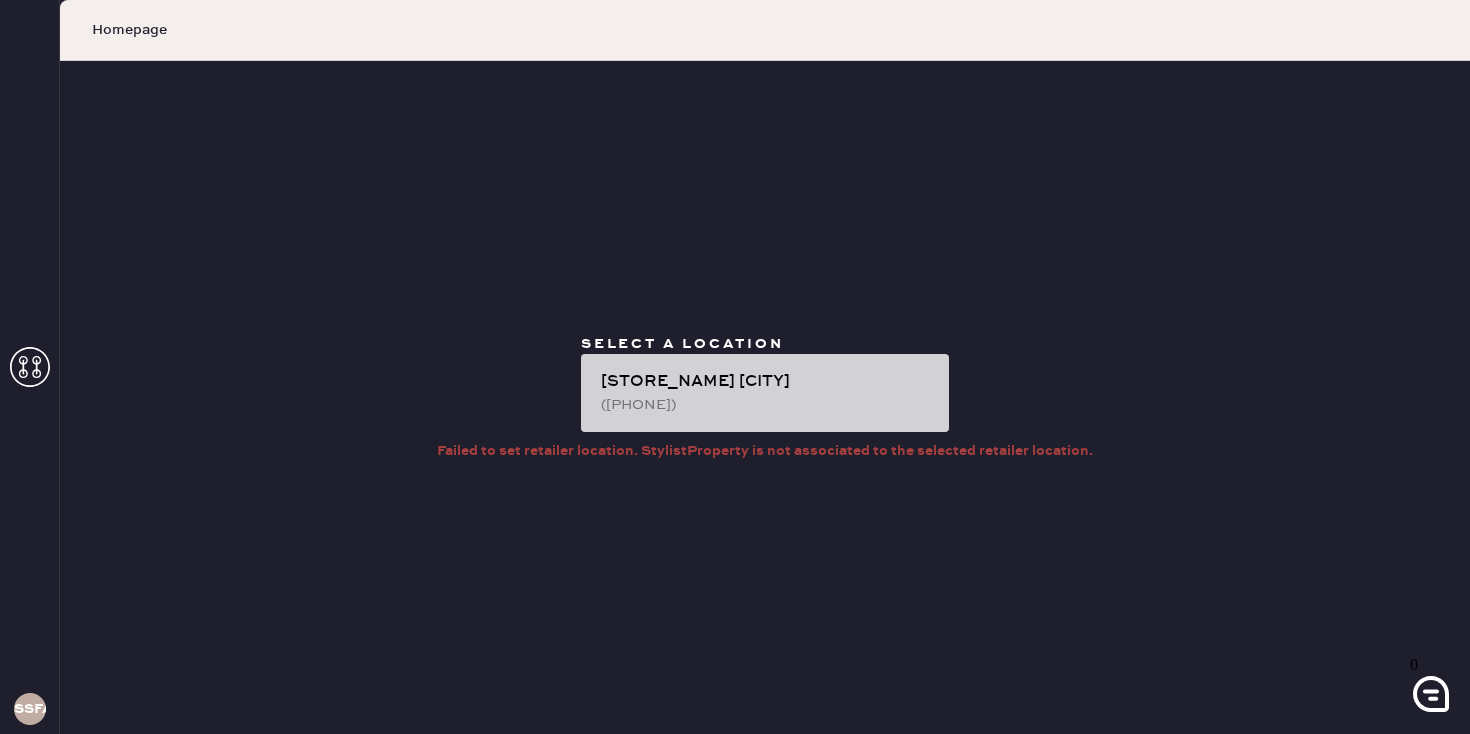 click on "[STORE_NAME] [CITY]" at bounding box center [767, 382] 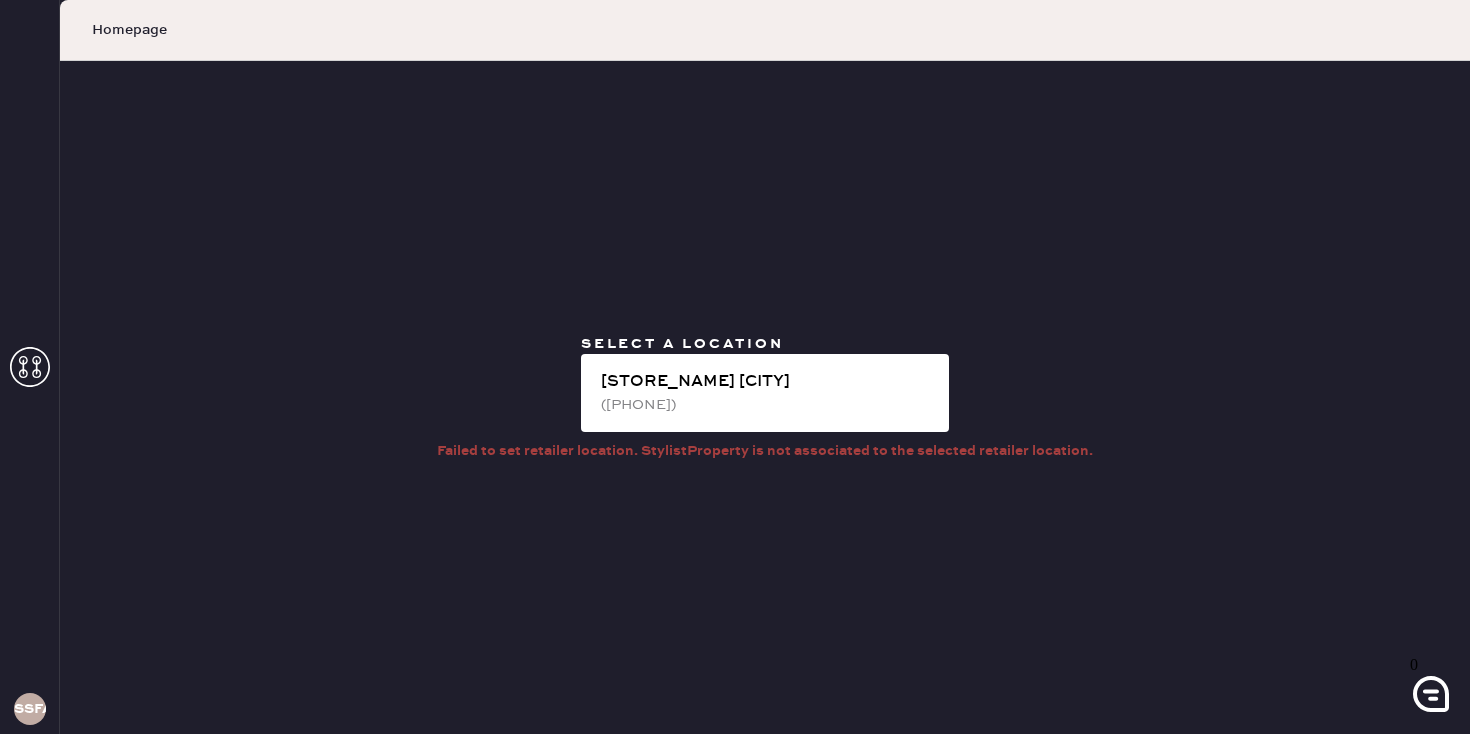click on "Select a location [STORE_NAME] [CITY] ([PHONE]) Failed to set retailer location. StylistProperty is not associated to the selected retailer location." at bounding box center (765, 397) 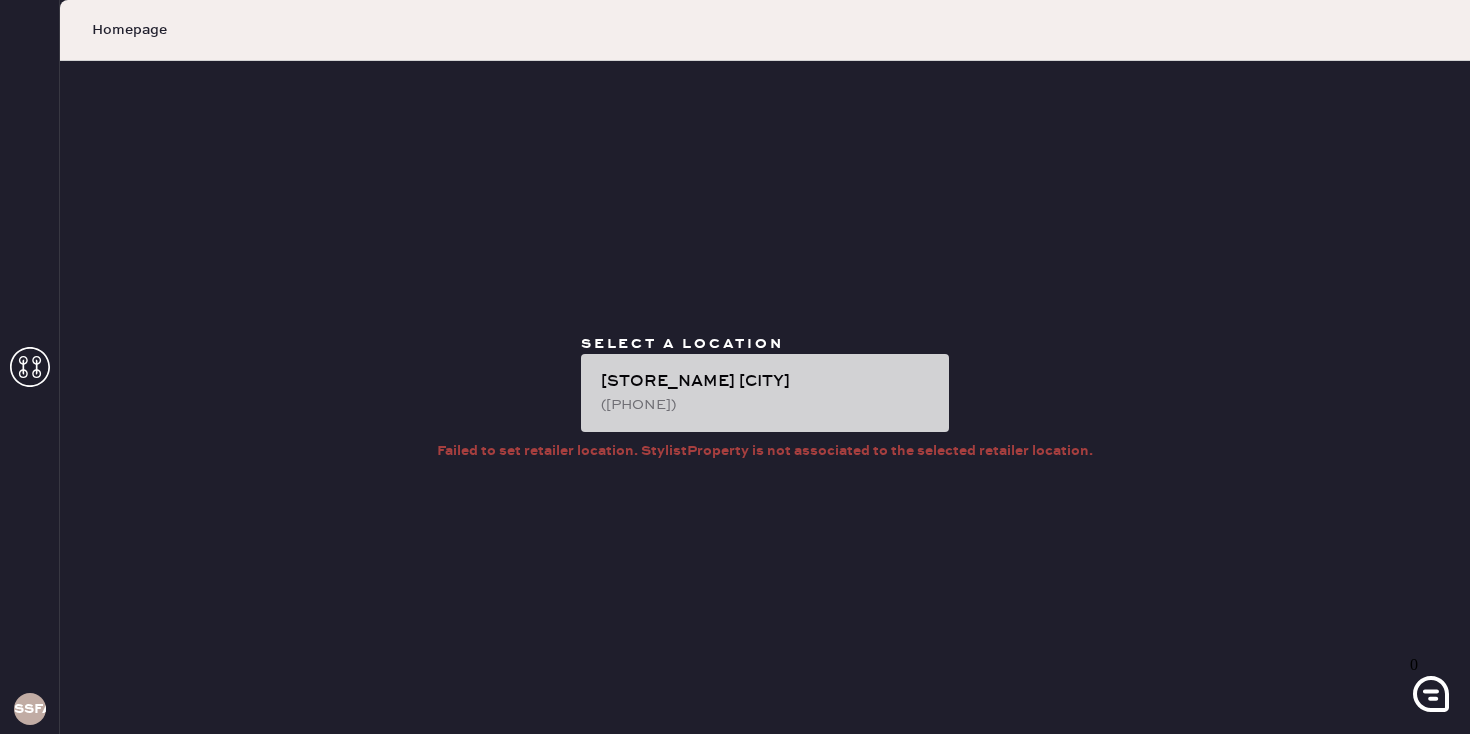 click on "([PHONE])" at bounding box center [767, 405] 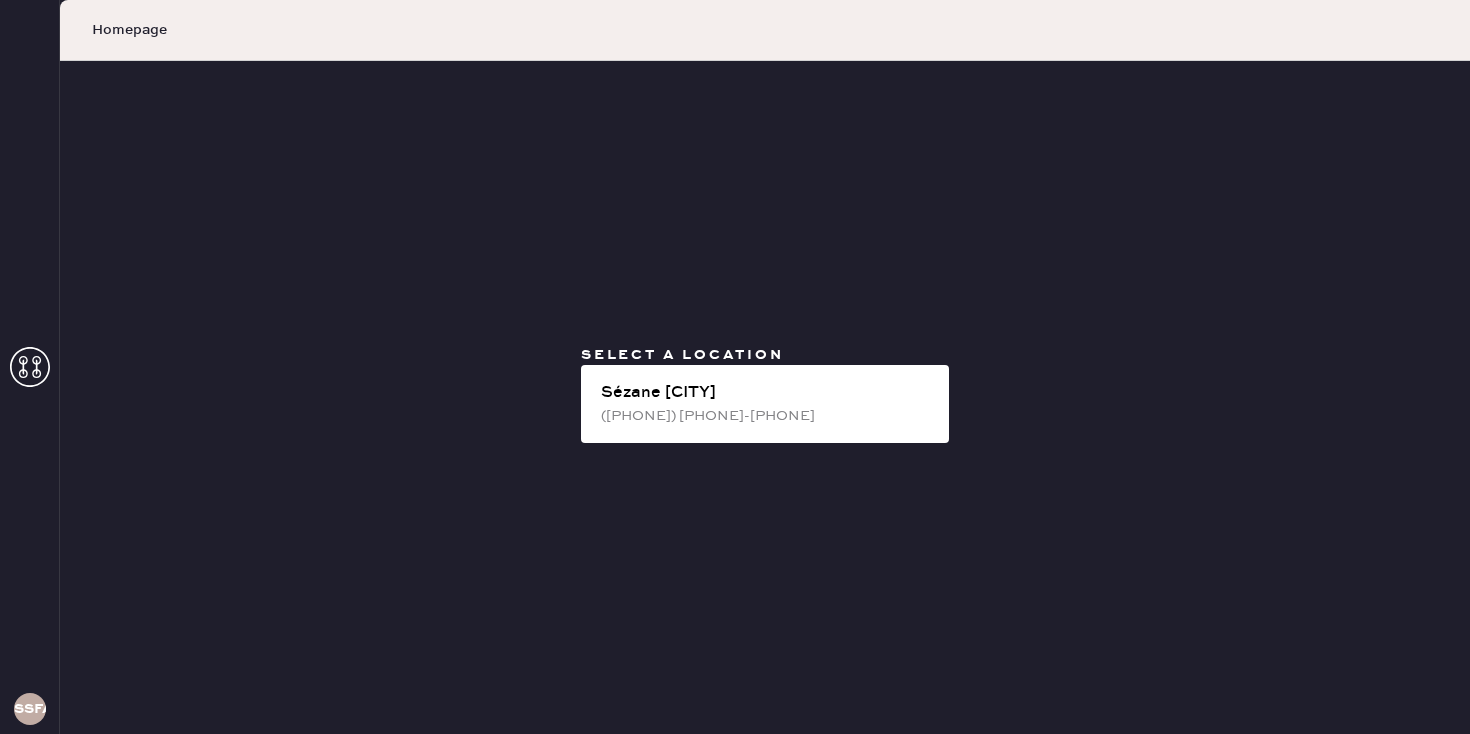 scroll, scrollTop: 0, scrollLeft: 0, axis: both 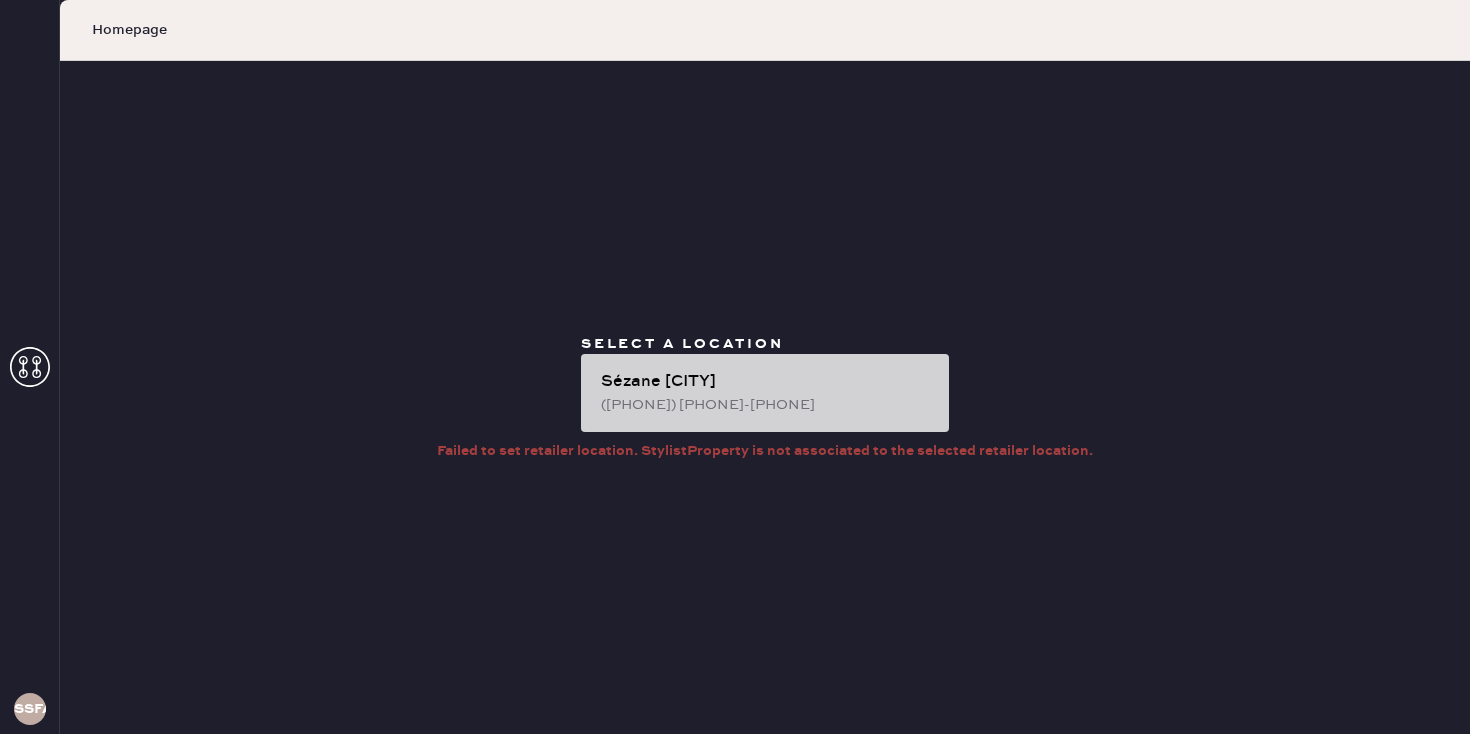 click on "([PHONE])" at bounding box center [767, 405] 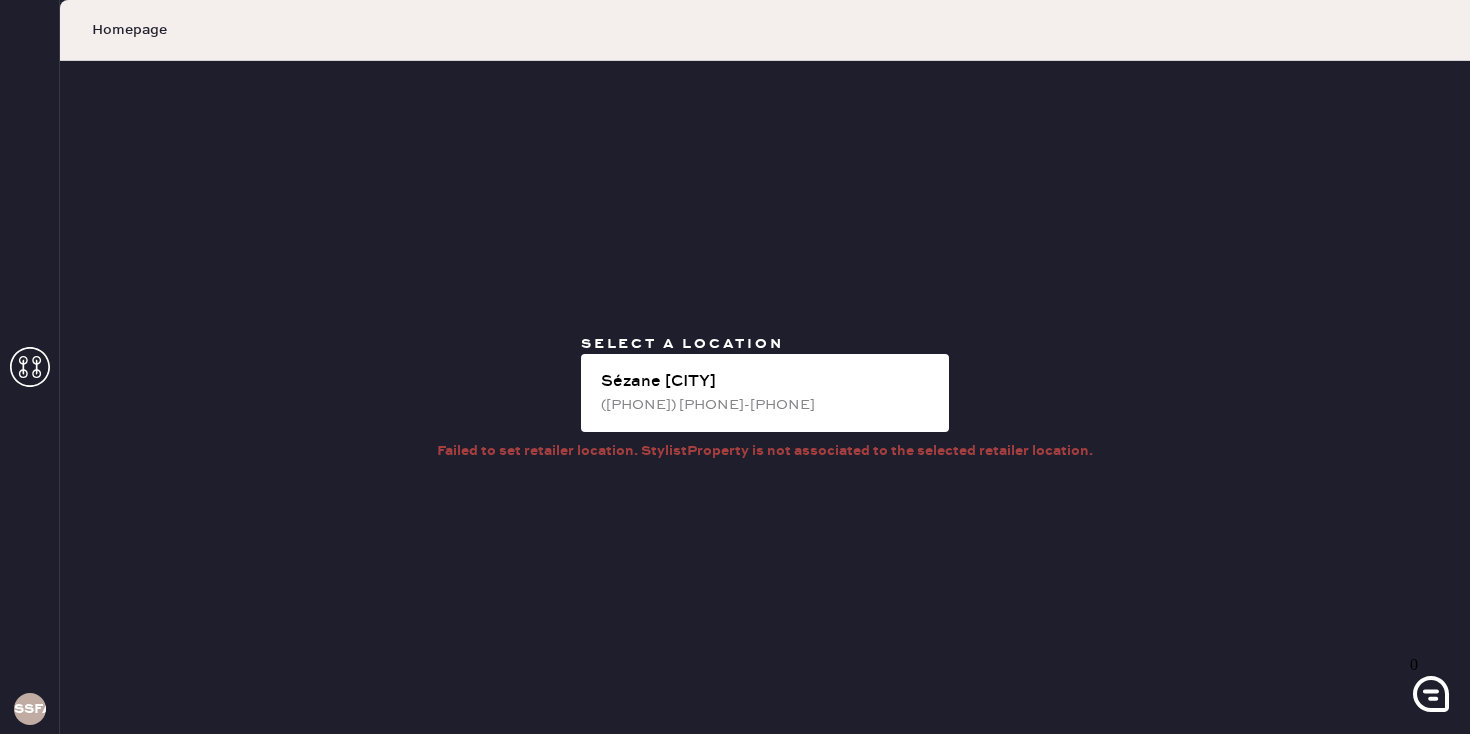 click at bounding box center [30, 367] 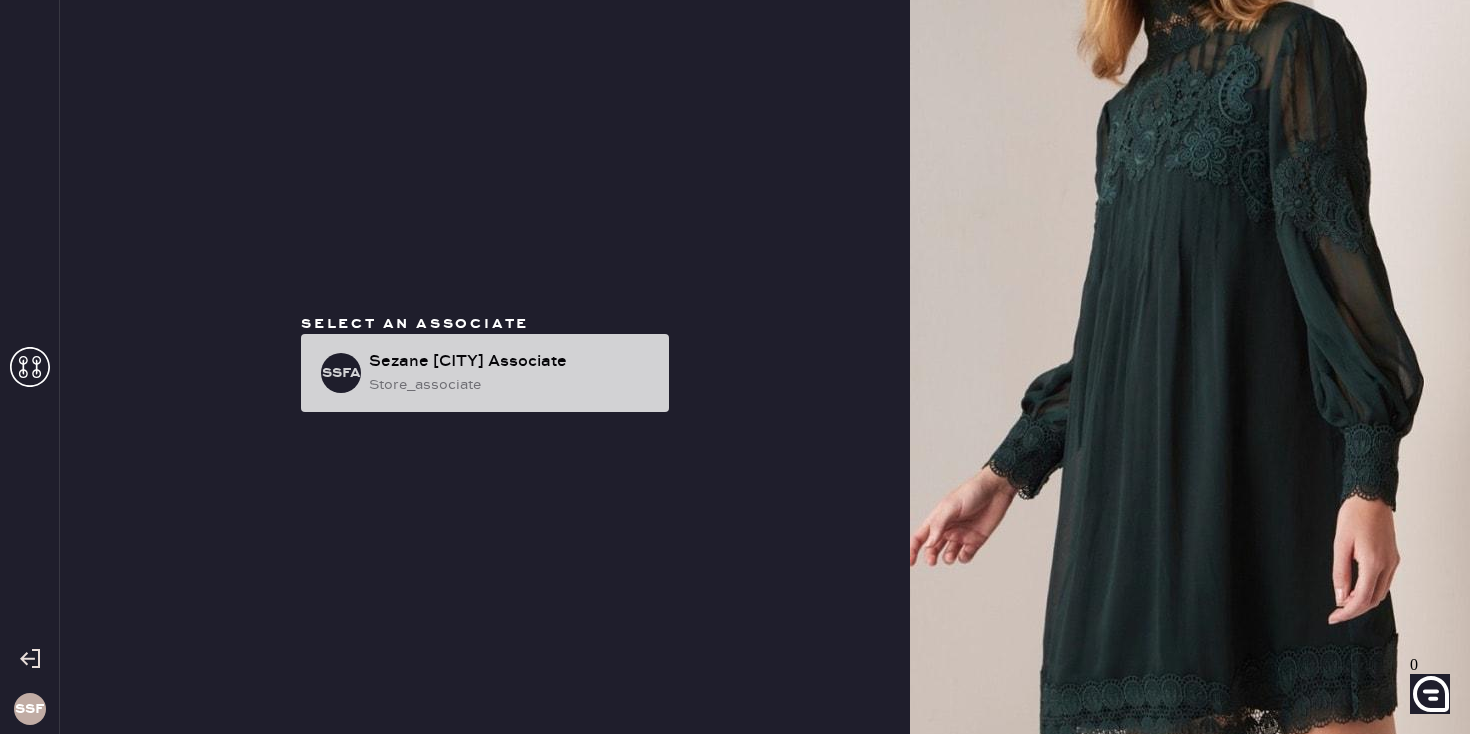 click on "[STORE_NAME] [CITY] Associate" at bounding box center [511, 362] 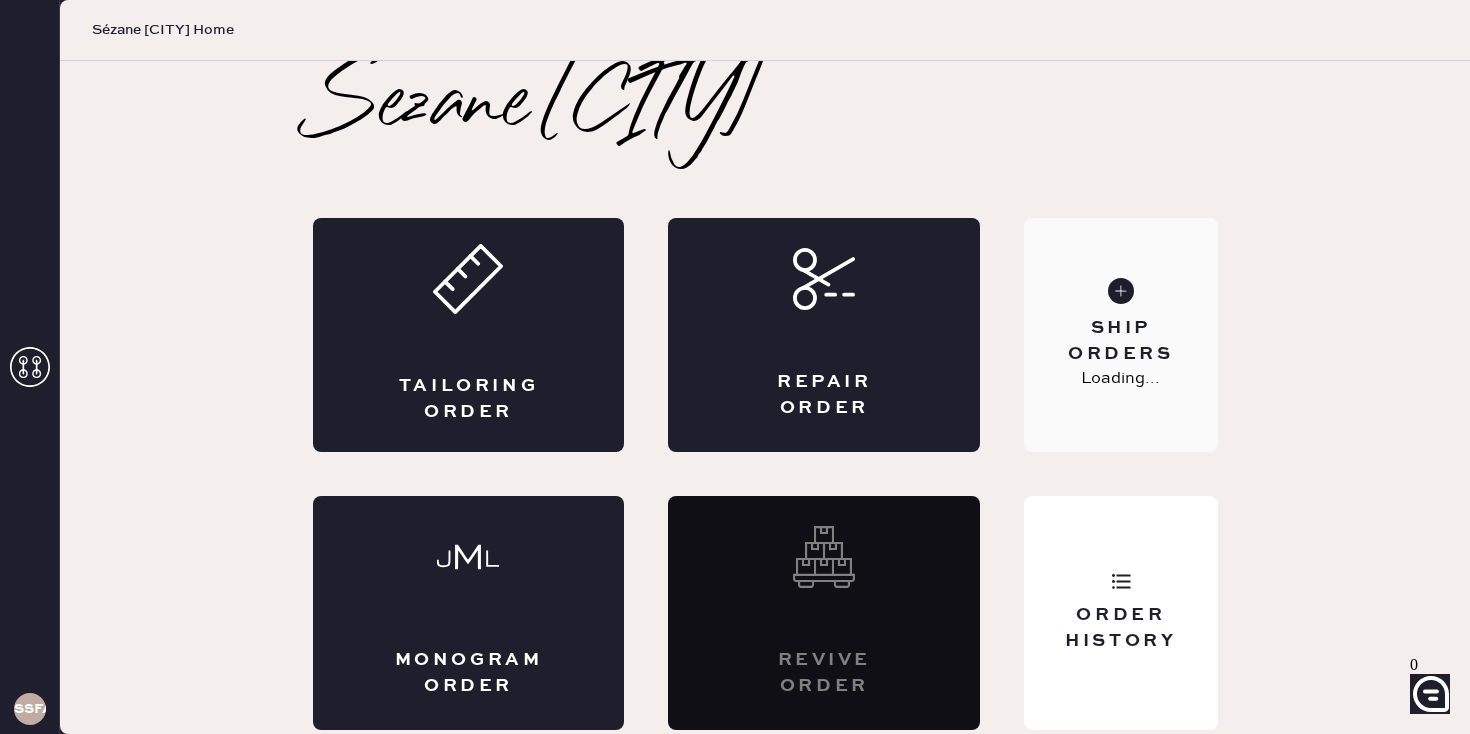 click on "Ship Orders" at bounding box center [1120, 341] 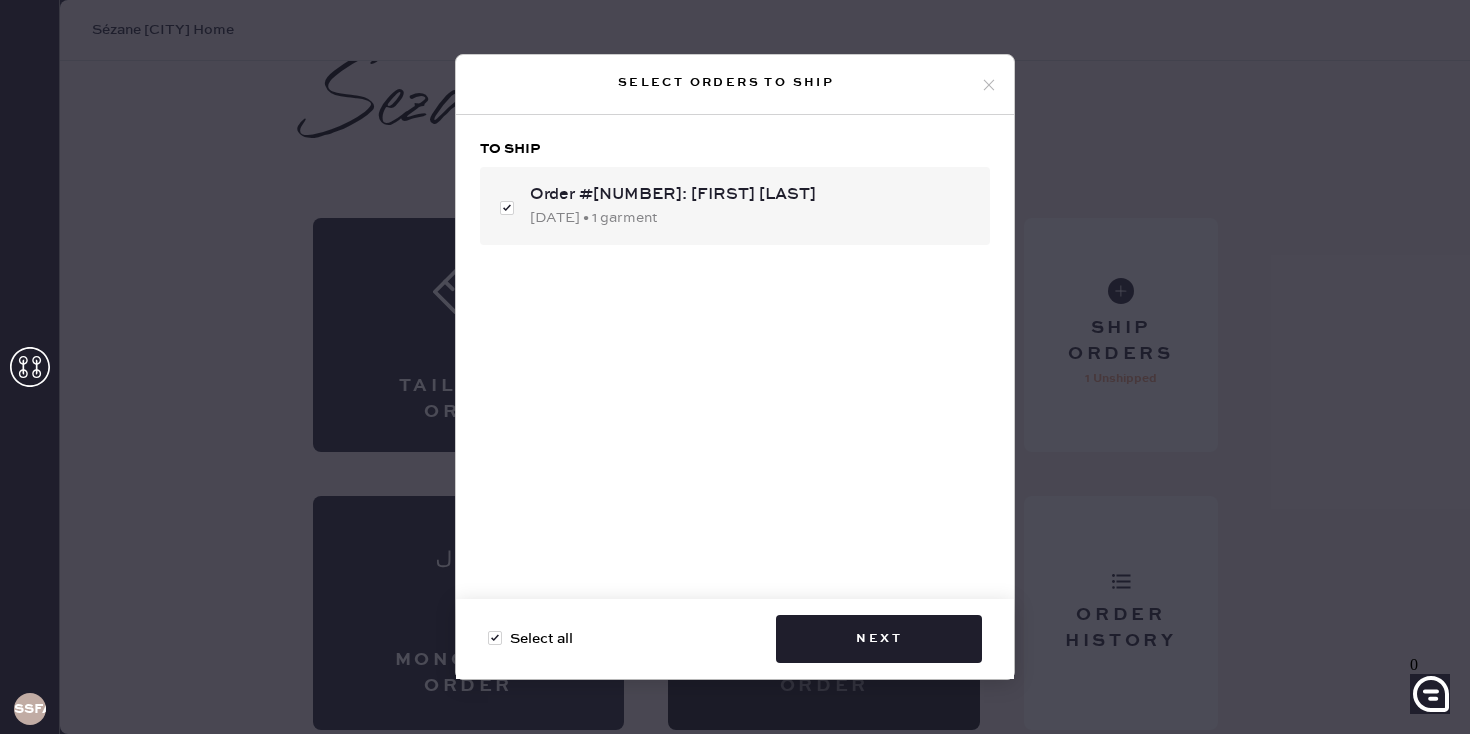 click at bounding box center [989, 85] 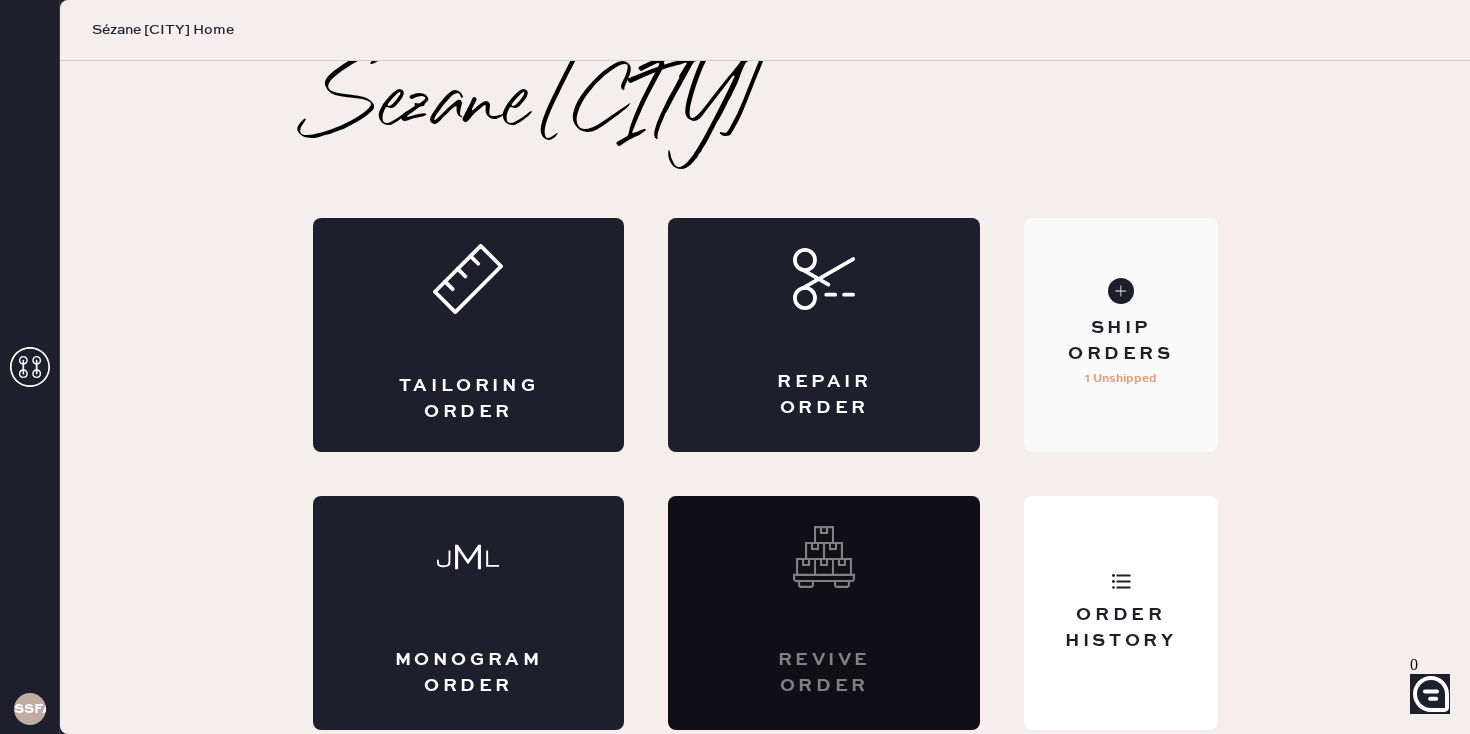 click on "Ship Orders 1 Unshipped" at bounding box center [1120, 335] 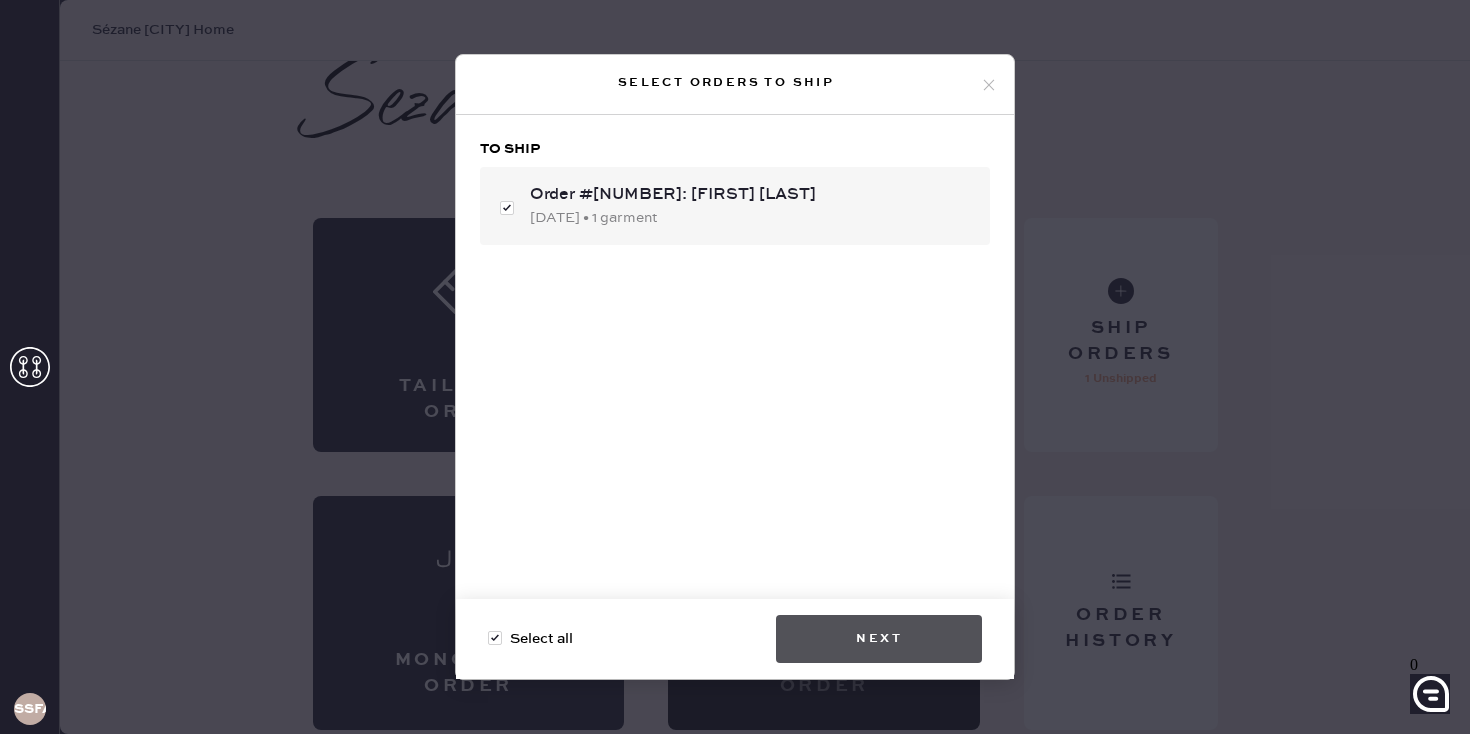 click on "Next" at bounding box center [879, 639] 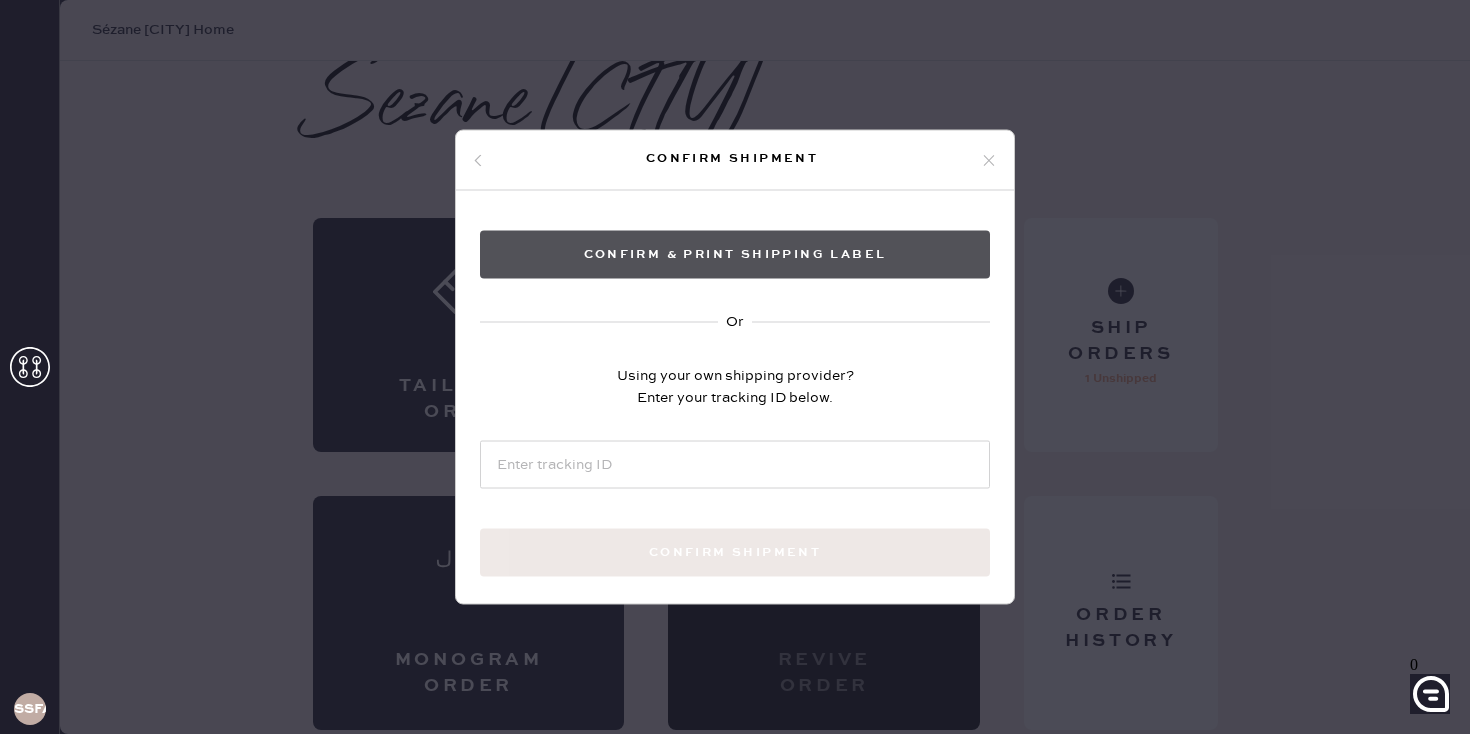 click on "Confirm & Print shipping label" at bounding box center (735, 255) 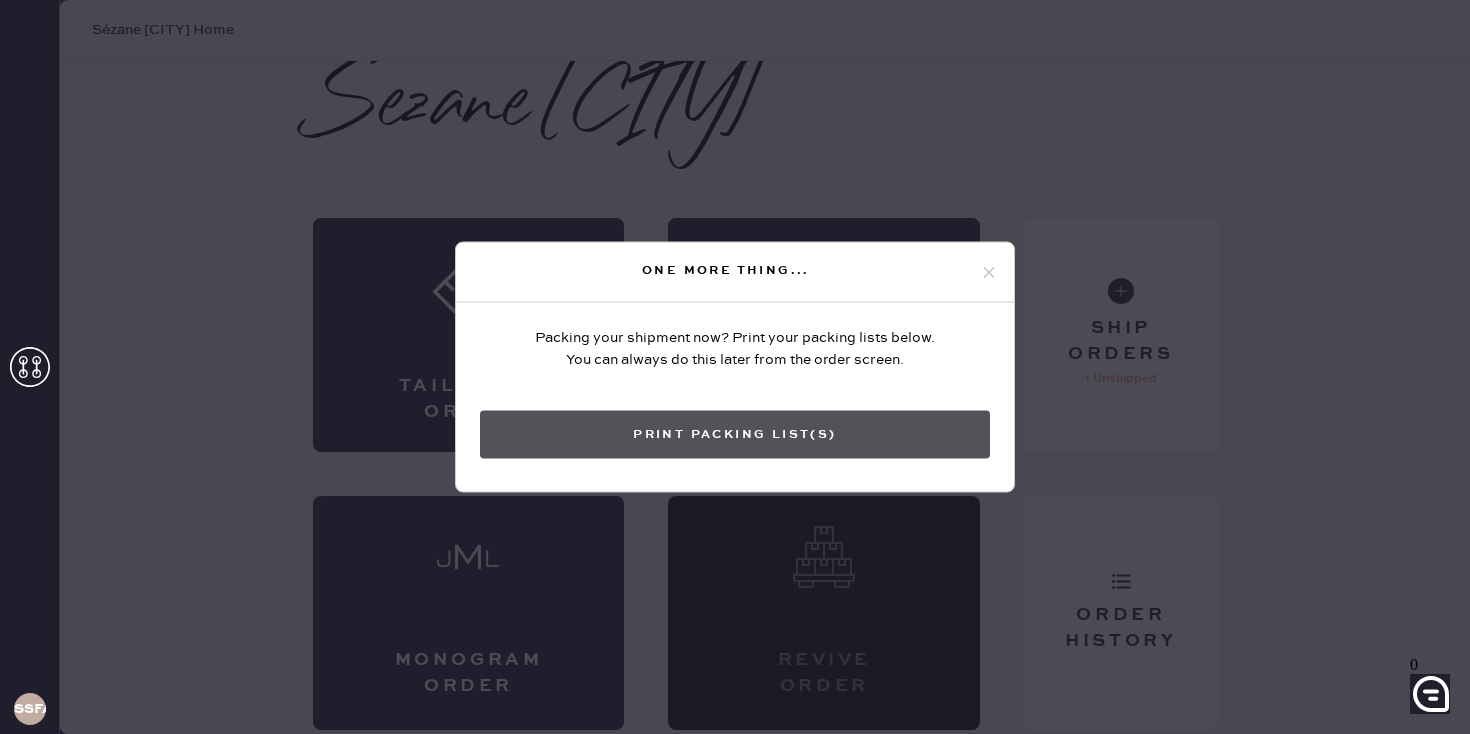click on "Print Packing List(s)" at bounding box center (735, 435) 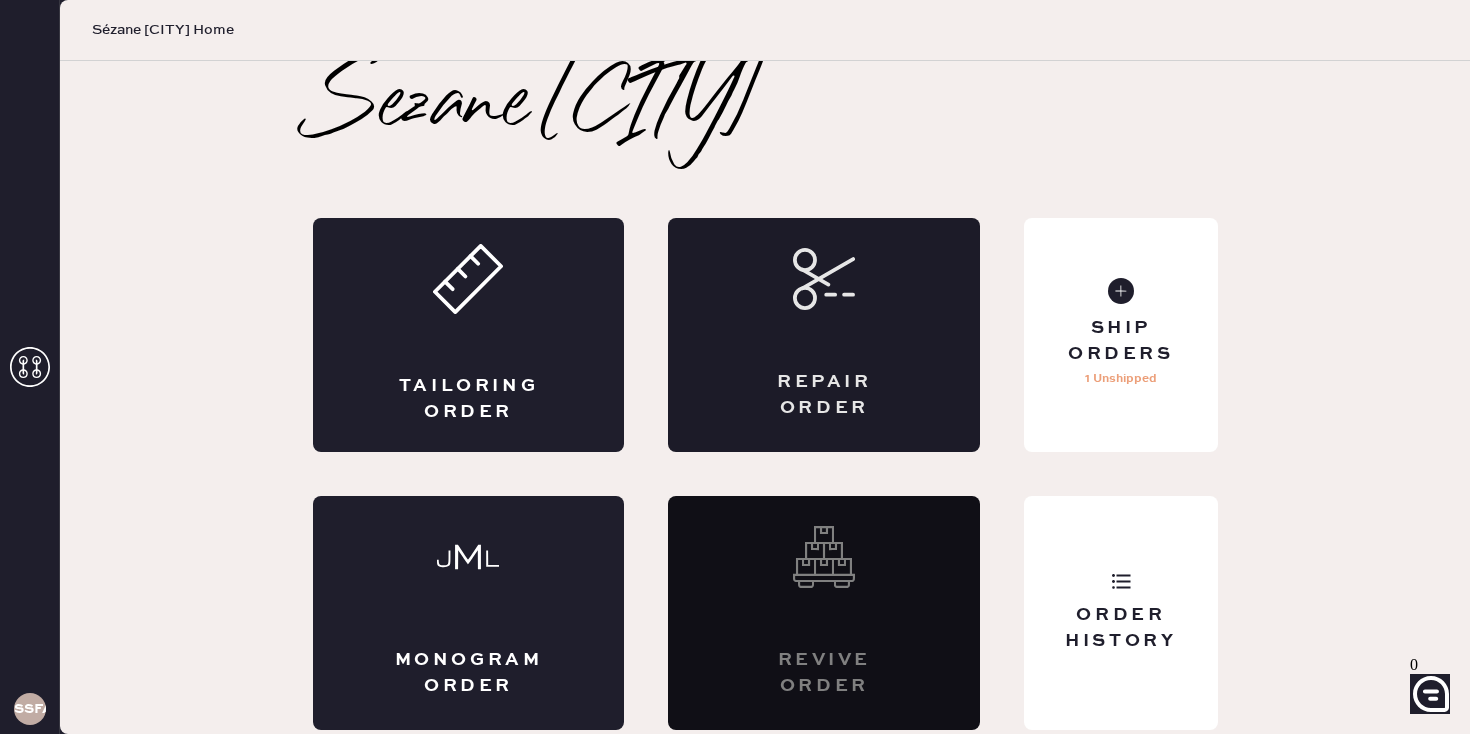 scroll, scrollTop: 0, scrollLeft: 0, axis: both 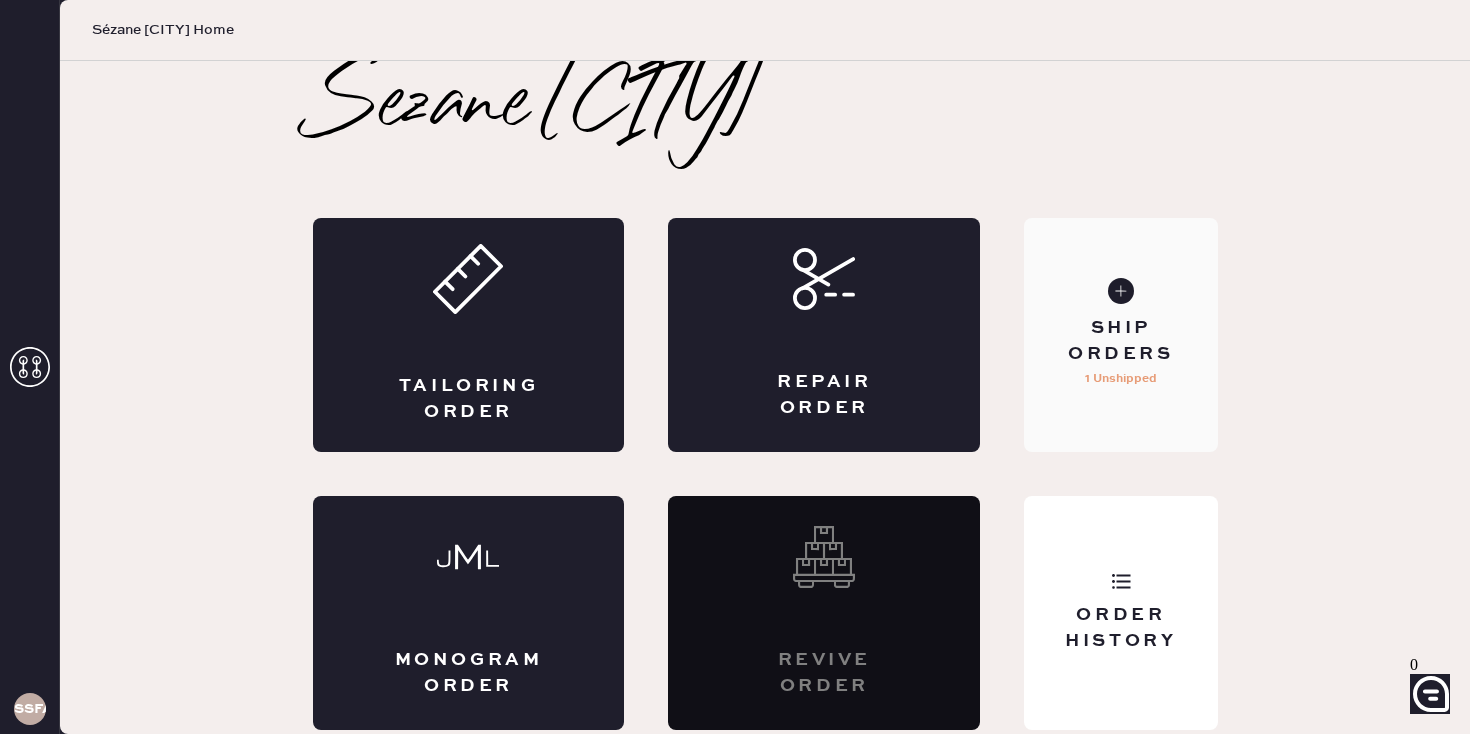 click on "Ship Orders" at bounding box center (1120, 341) 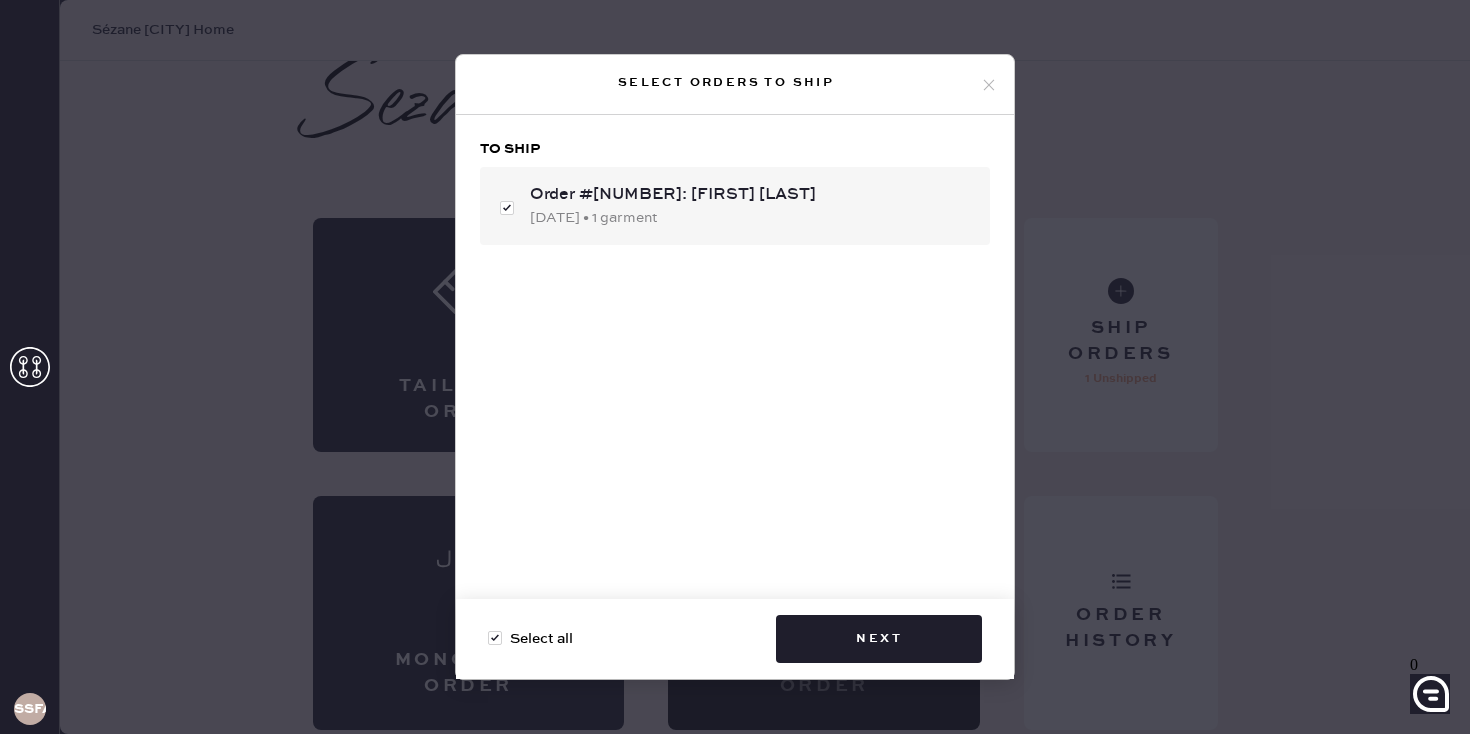click on "Select orders to ship To ship Order #80748: Teija Corse  07/05/2025 • 1 garment Select all Next" at bounding box center [735, 367] 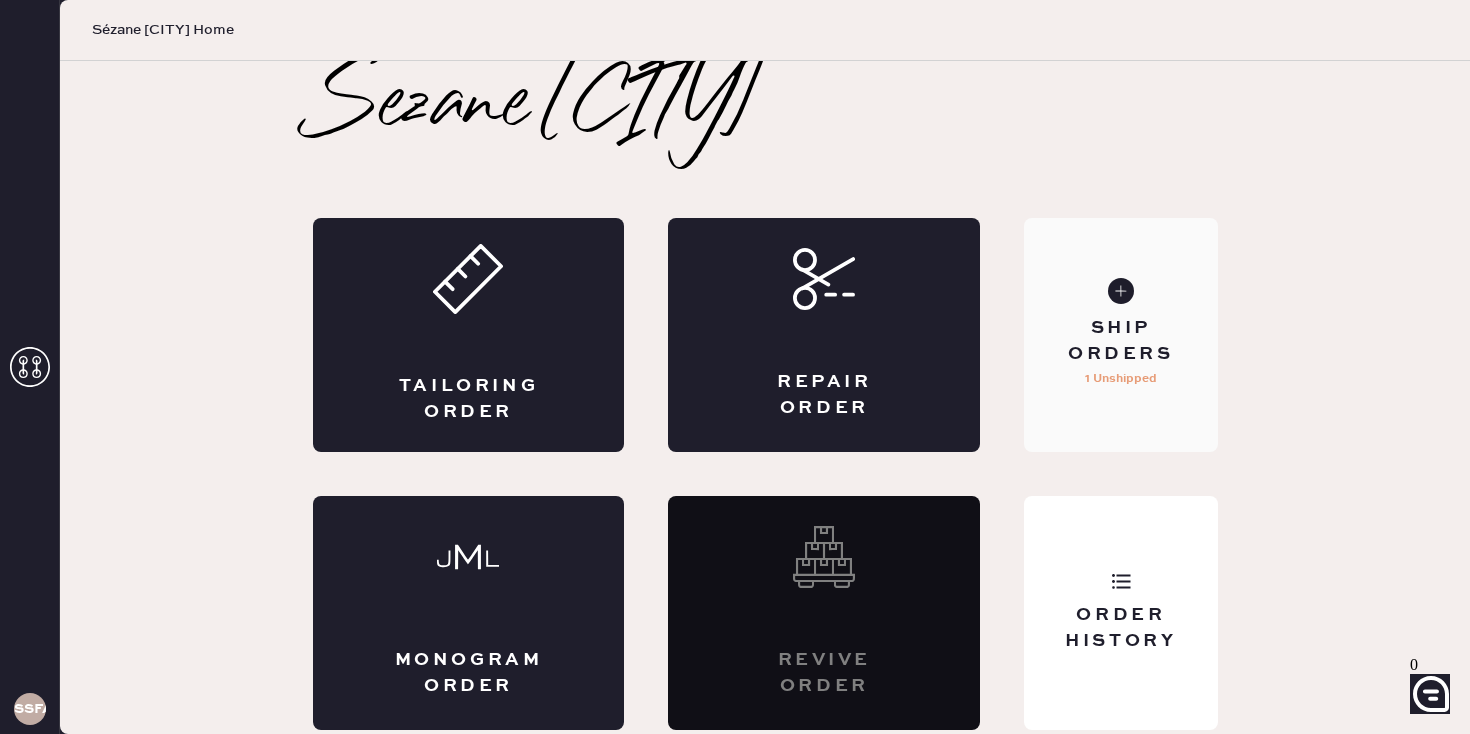 click on "Ship Orders" at bounding box center [1120, 341] 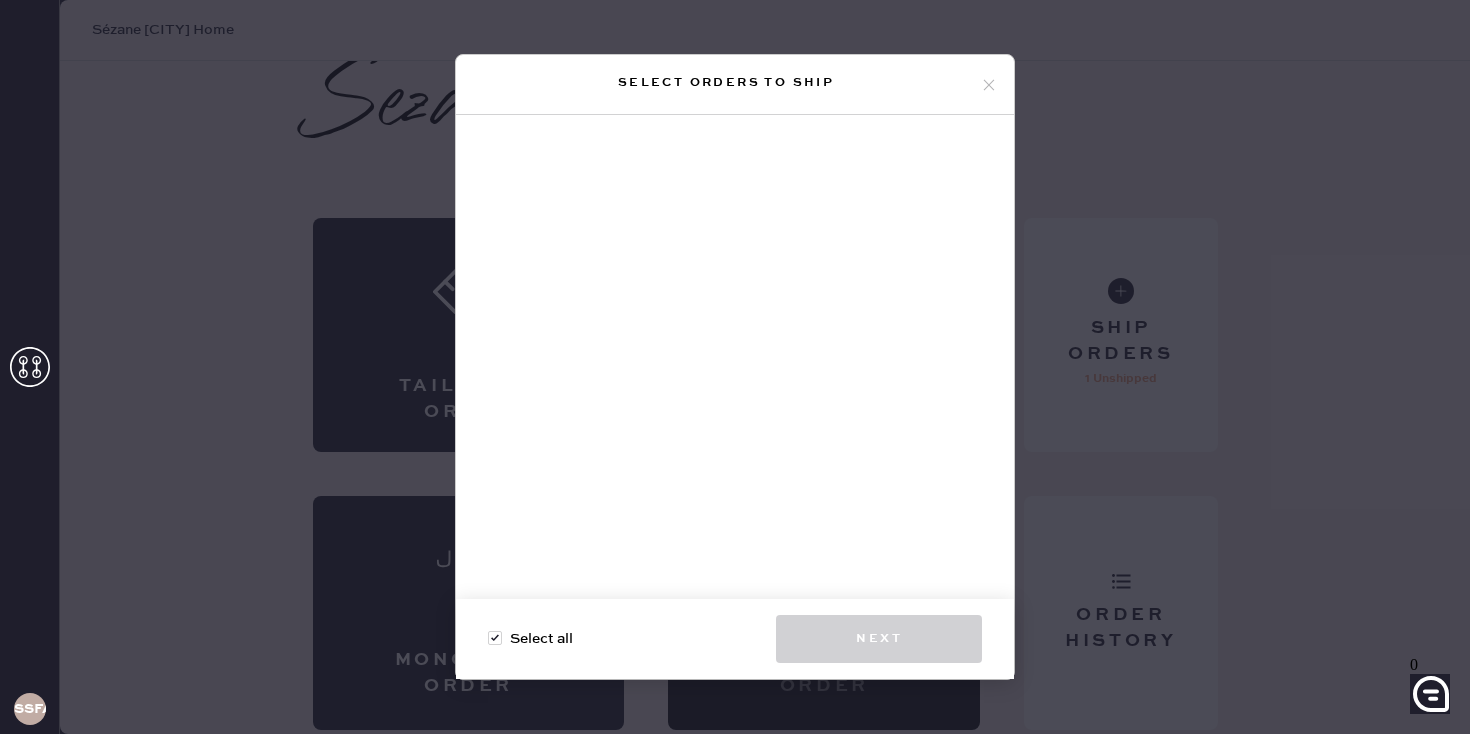 click at bounding box center [989, 85] 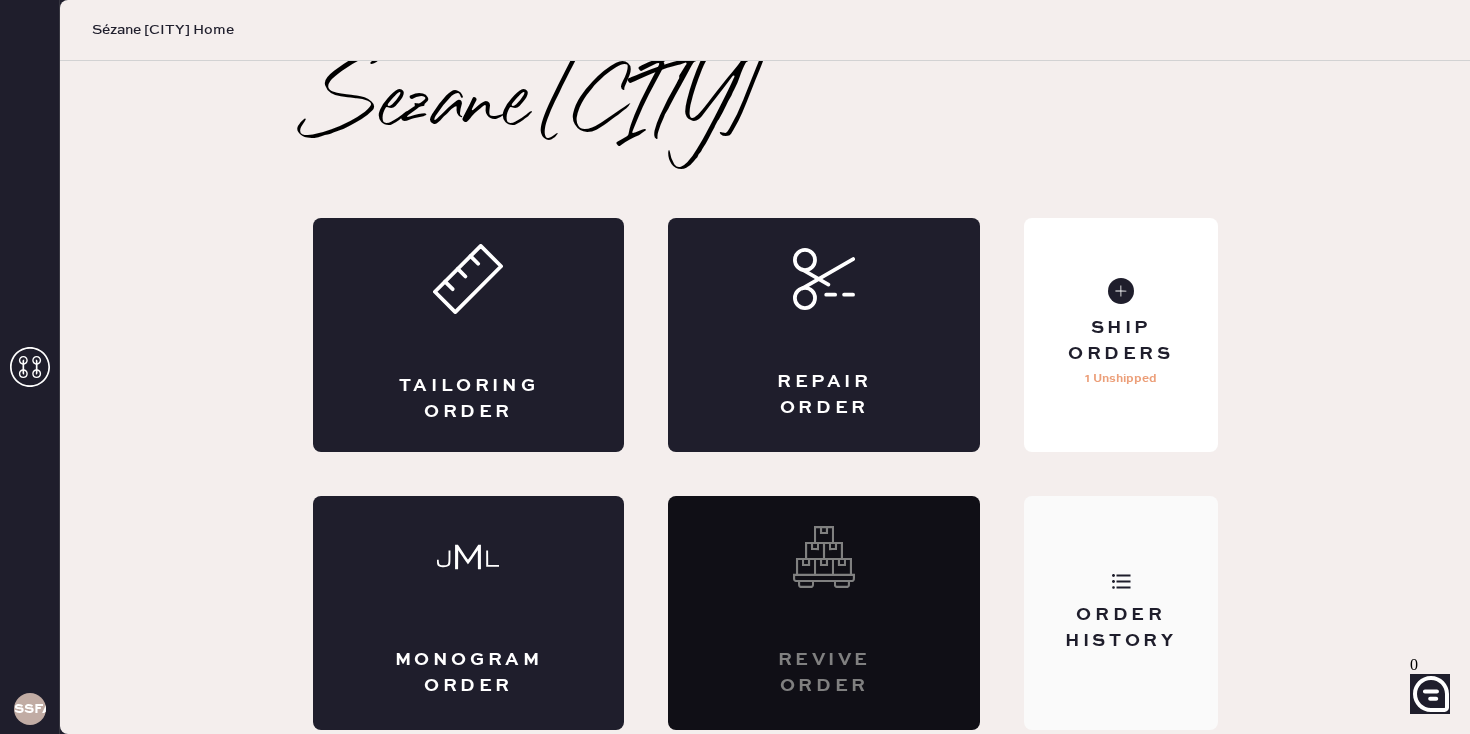 click on "Order History" at bounding box center [1120, 613] 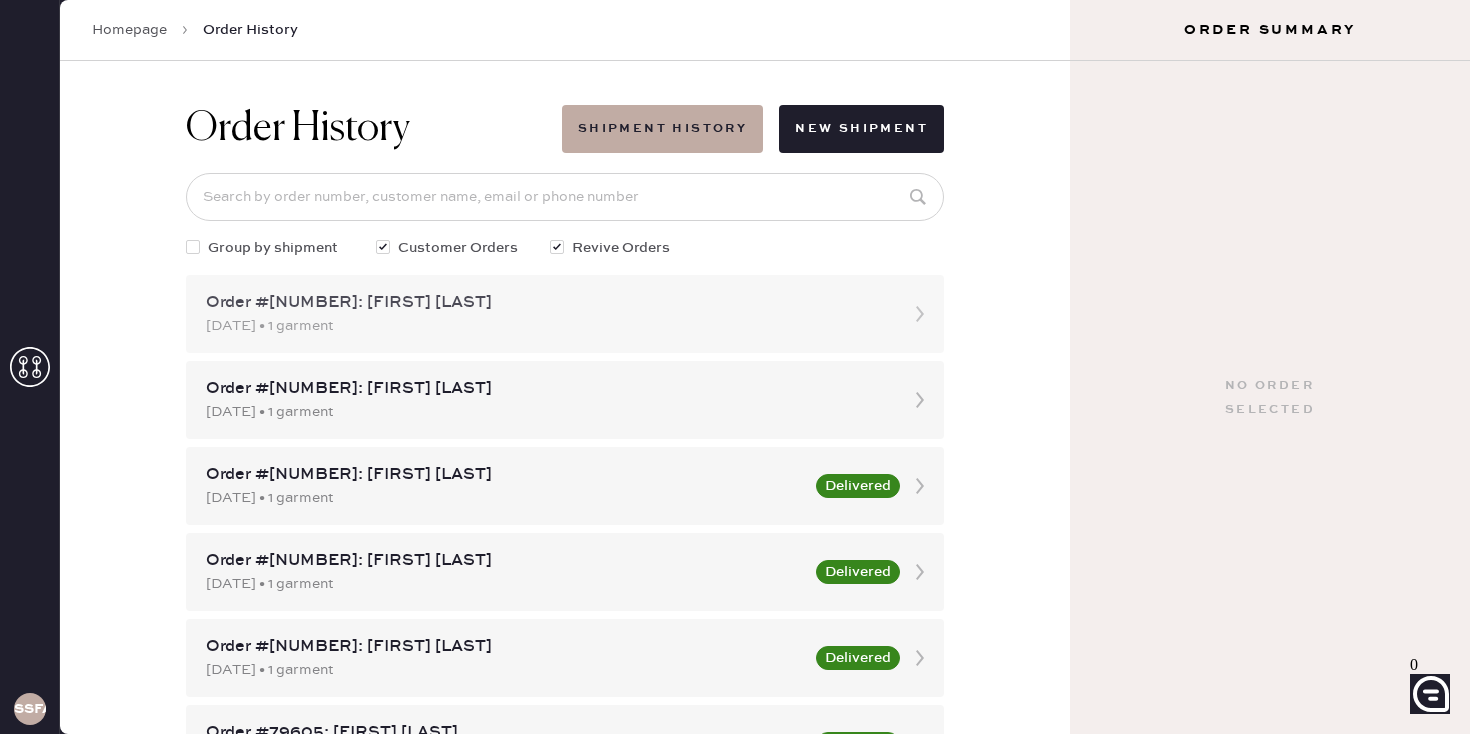 click on "07/05/2025 • 1 garment" at bounding box center [547, 326] 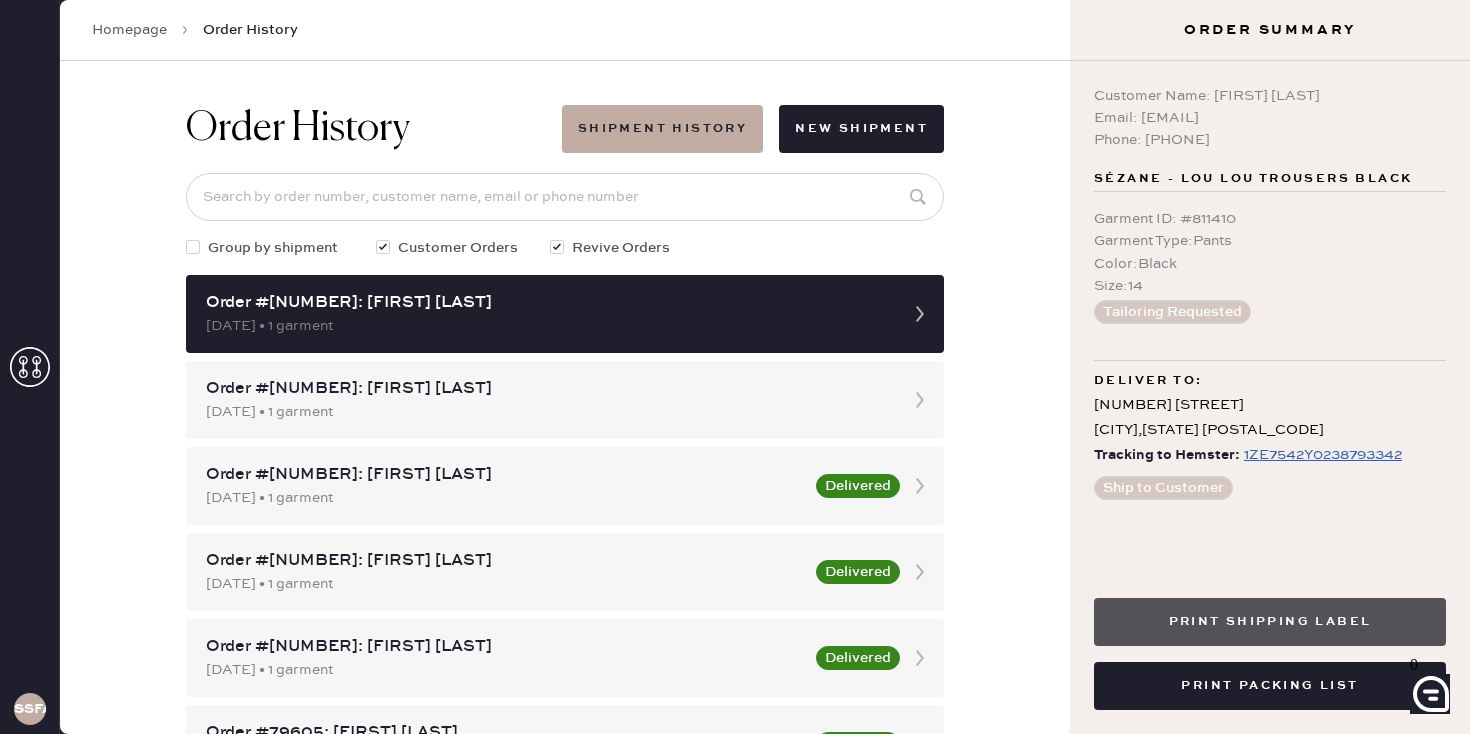 click on "Print Shipping Label" at bounding box center (1270, 622) 